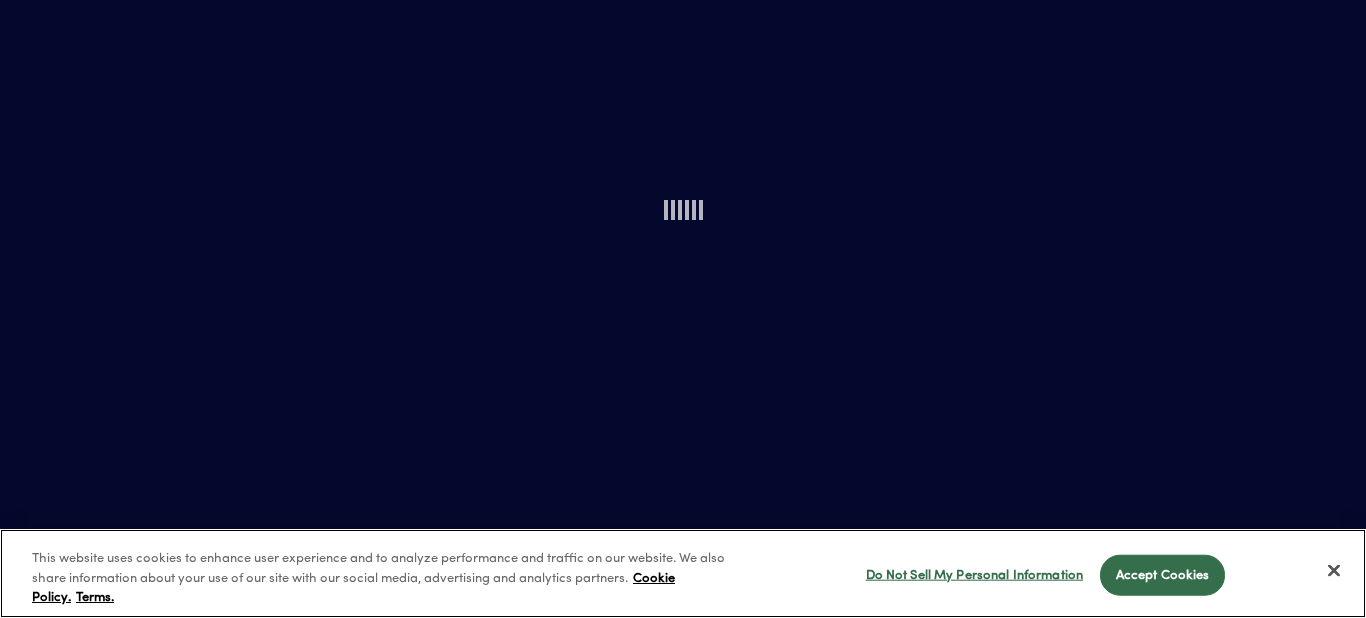 scroll, scrollTop: 0, scrollLeft: 0, axis: both 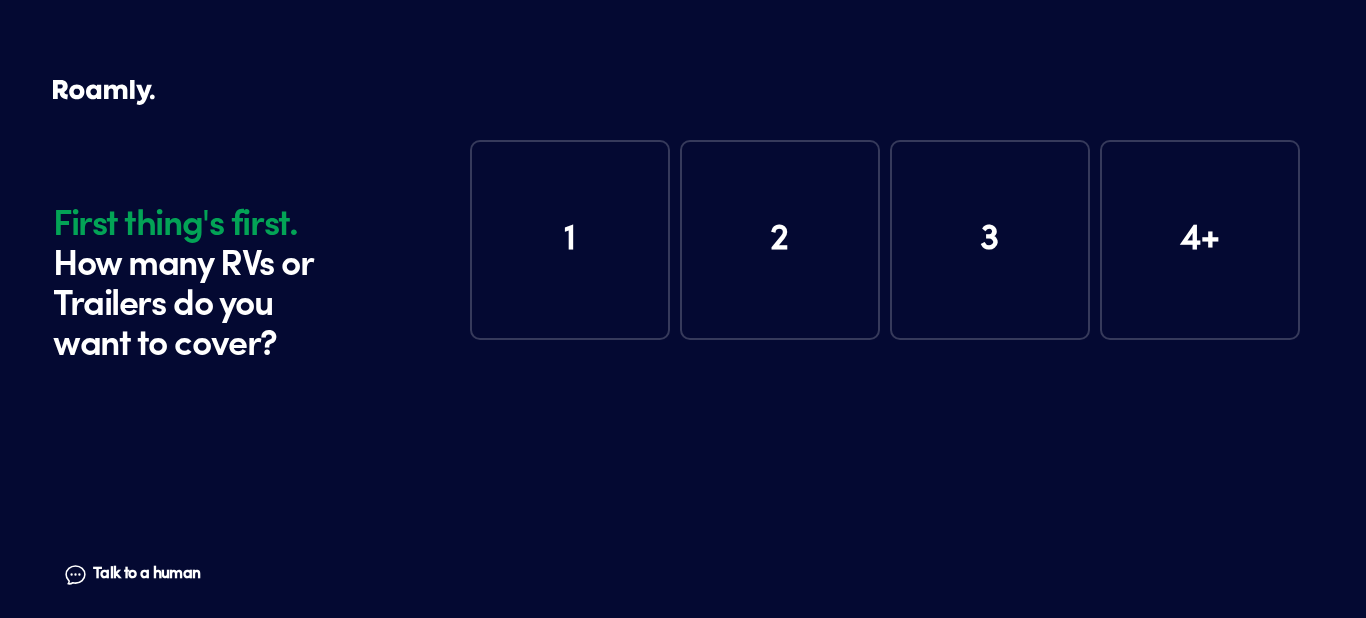 click on "1" at bounding box center (570, 240) 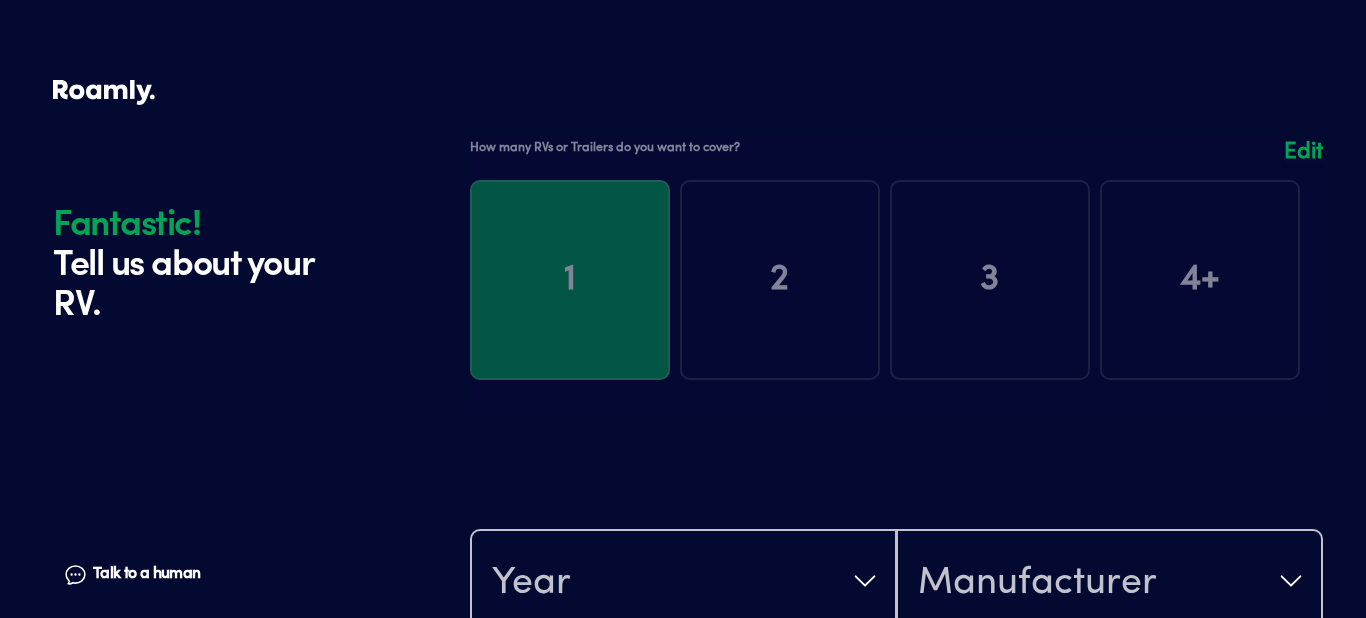 scroll, scrollTop: 390, scrollLeft: 0, axis: vertical 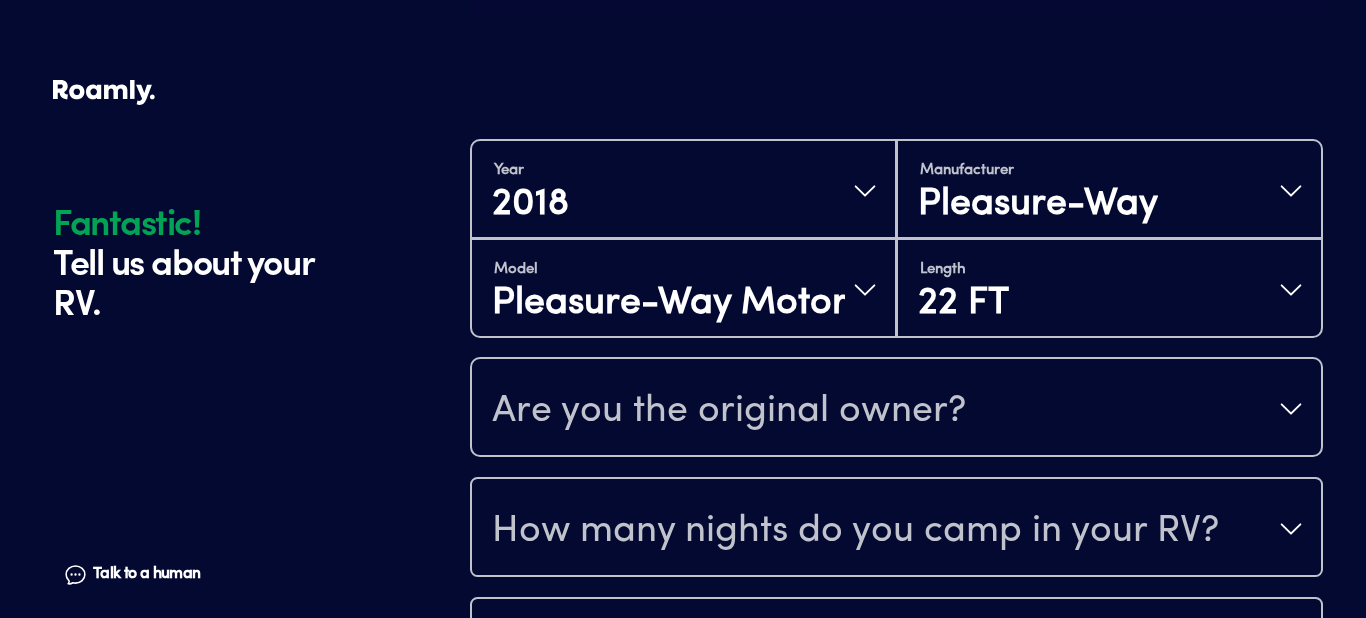 click on "Are you the original owner?" at bounding box center [896, 409] 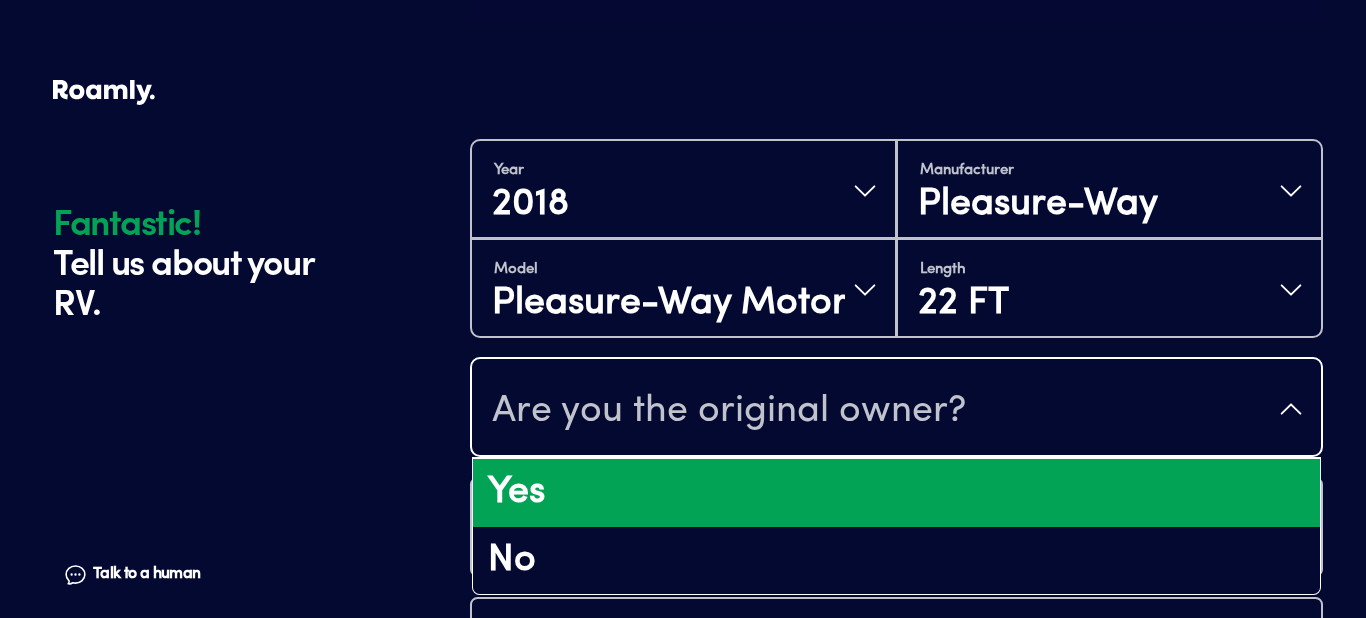 click on "Yes" at bounding box center [896, 493] 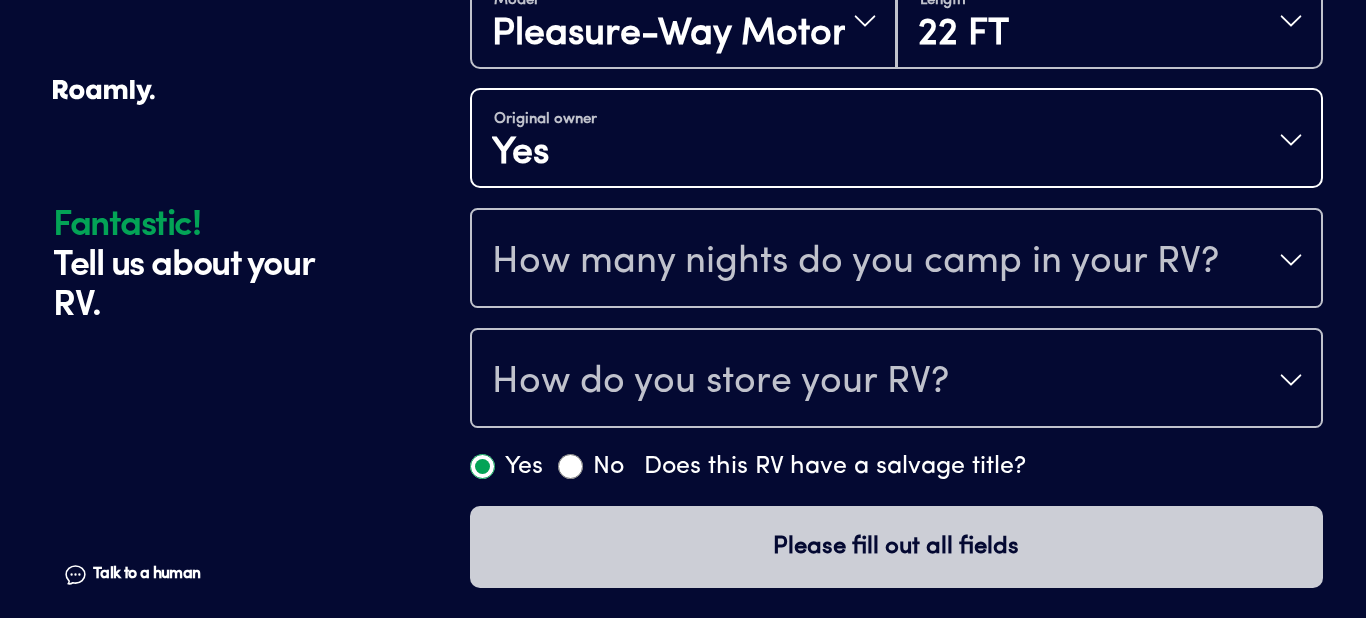 scroll, scrollTop: 658, scrollLeft: 0, axis: vertical 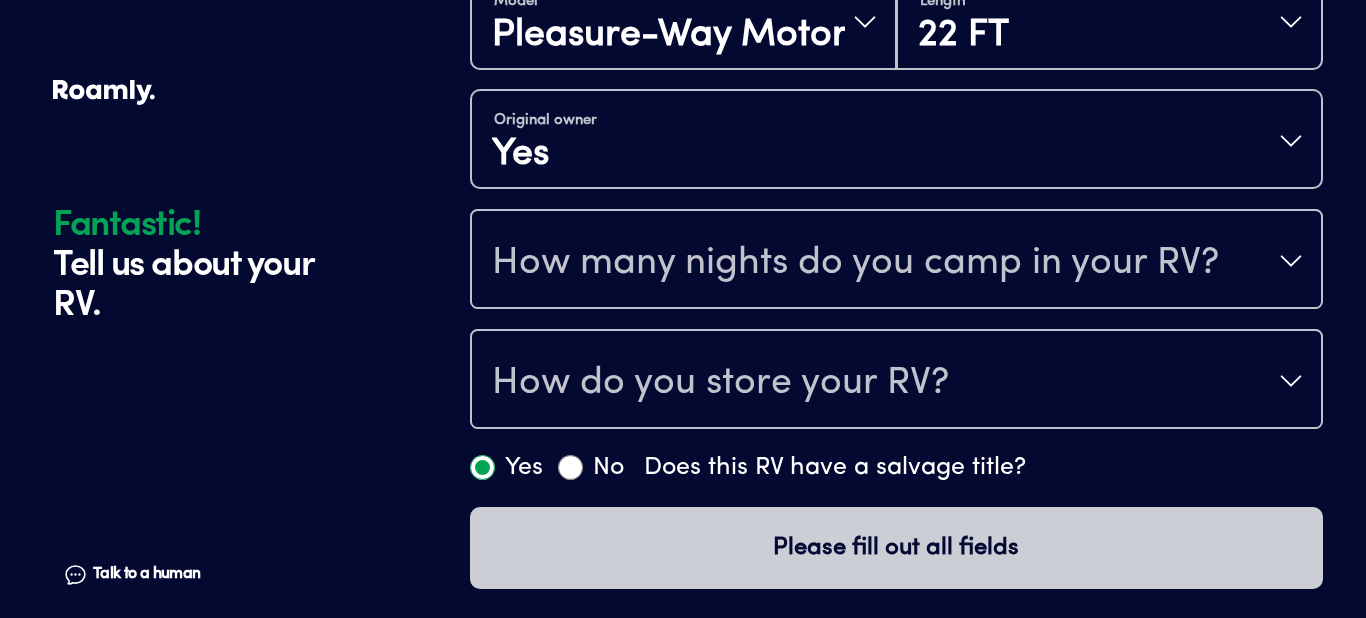 click on "How many nights do you camp in your RV?" at bounding box center (896, 261) 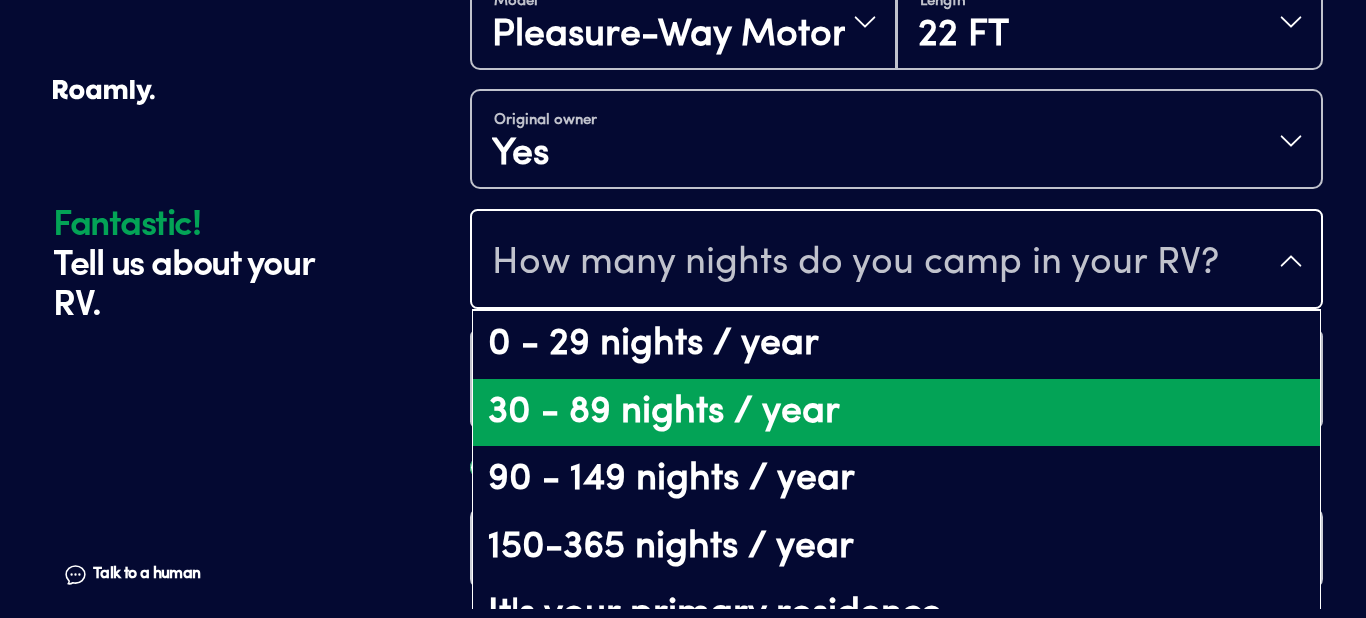 click on "30 - 89 nights / year" at bounding box center [896, 413] 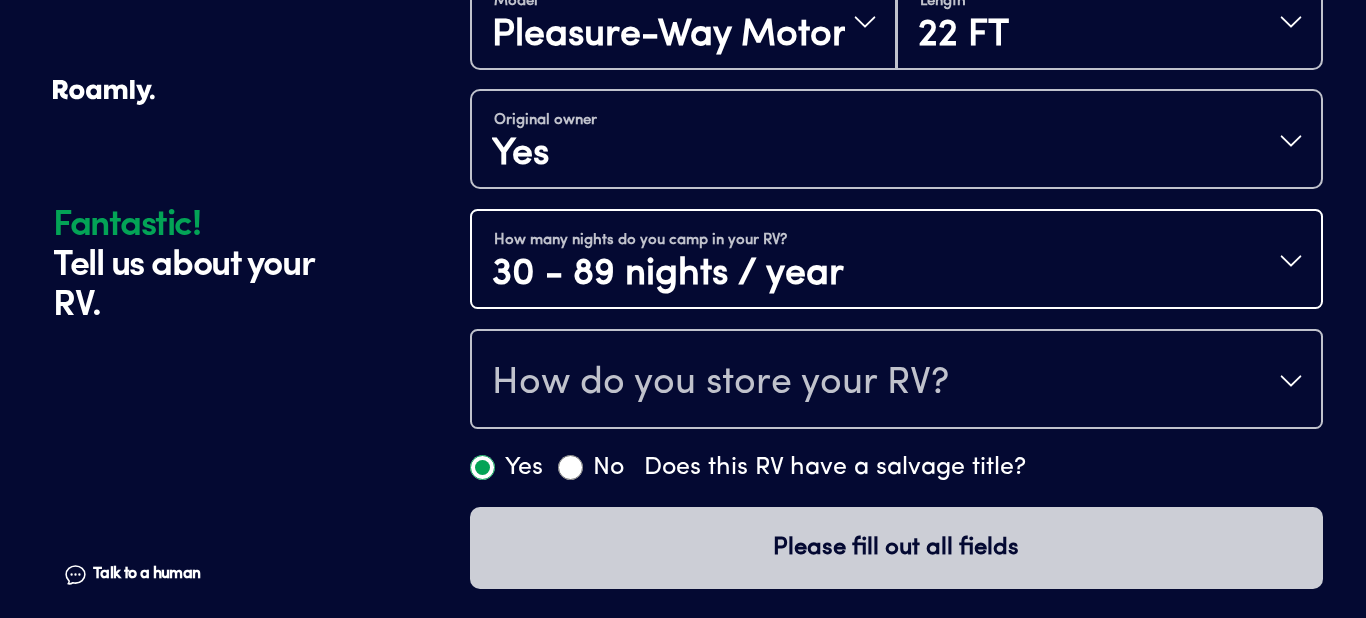 click on "How do you store your RV?" at bounding box center (896, 381) 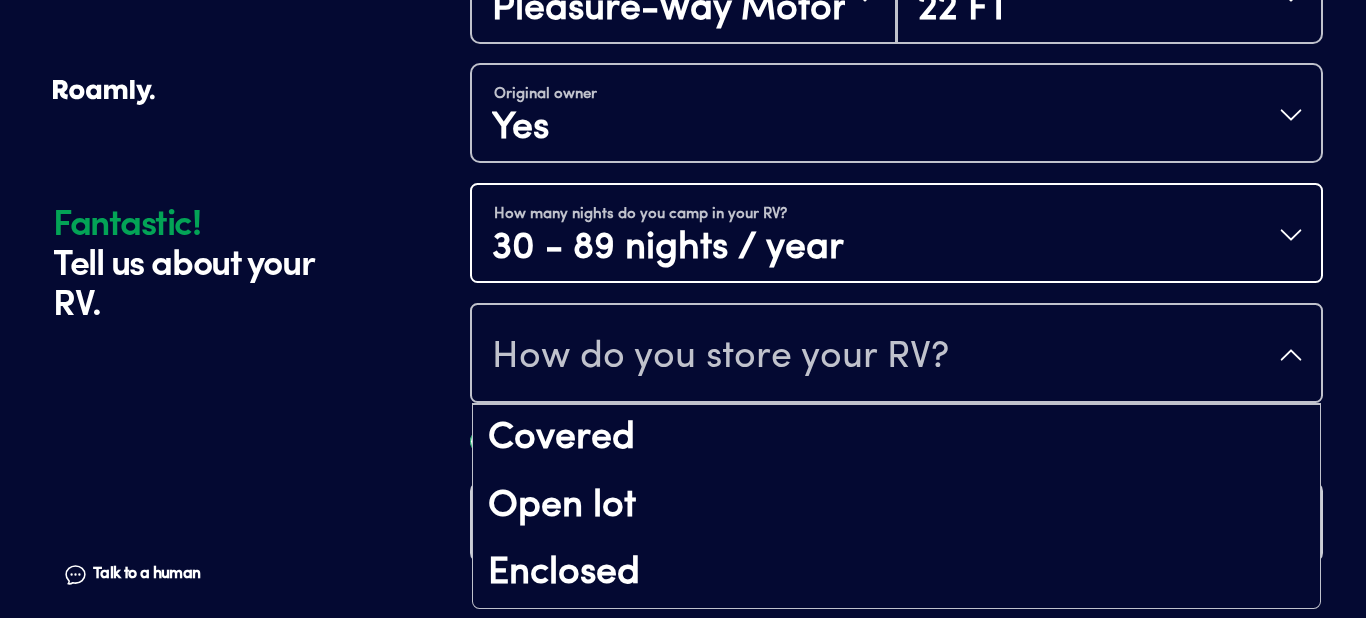 scroll, scrollTop: 28, scrollLeft: 0, axis: vertical 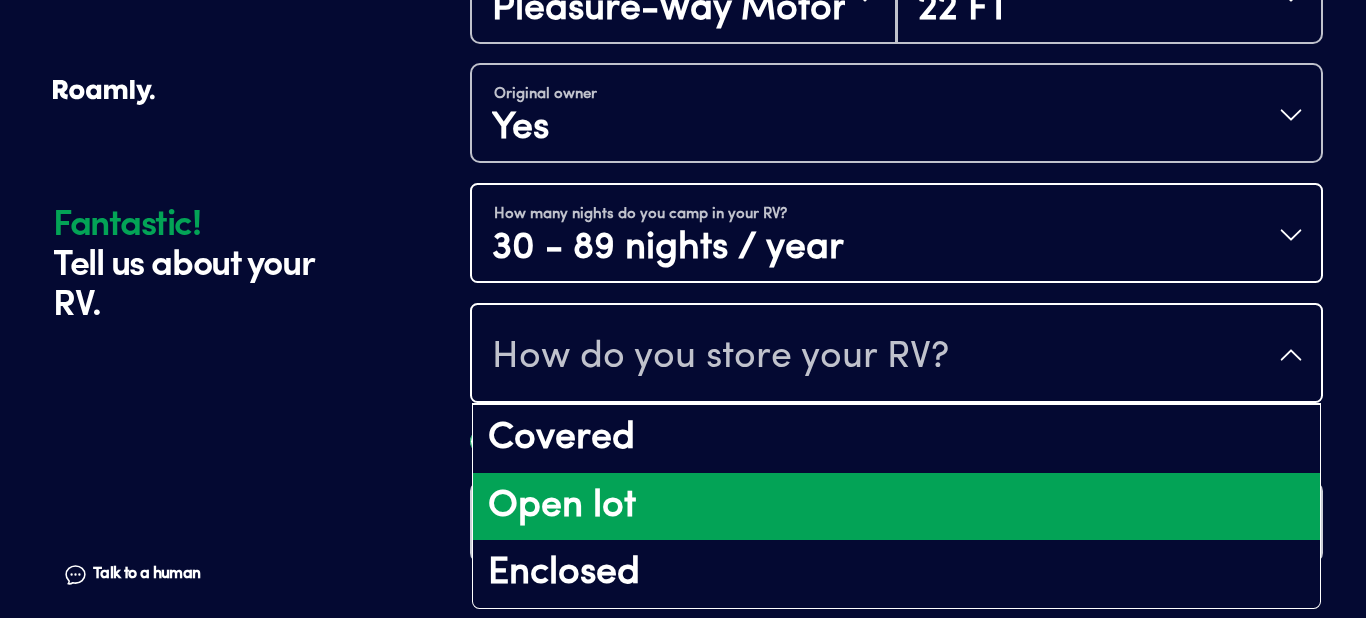click on "Open lot" at bounding box center [896, 507] 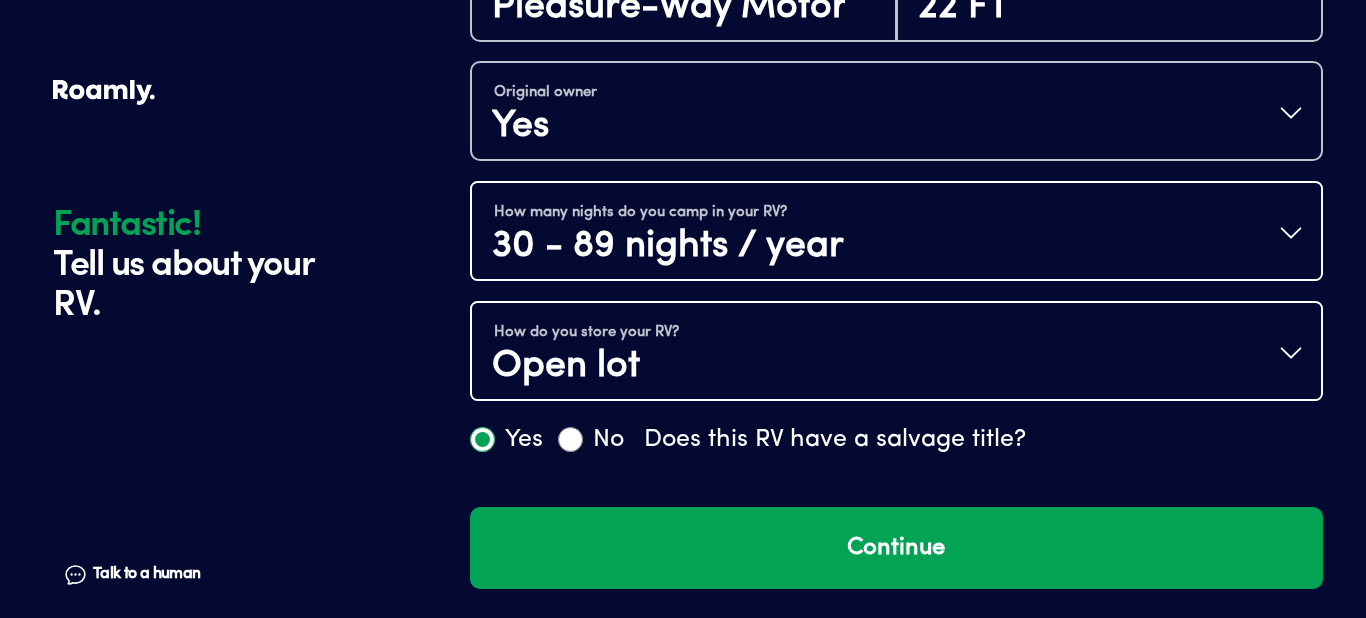 scroll, scrollTop: 0, scrollLeft: 0, axis: both 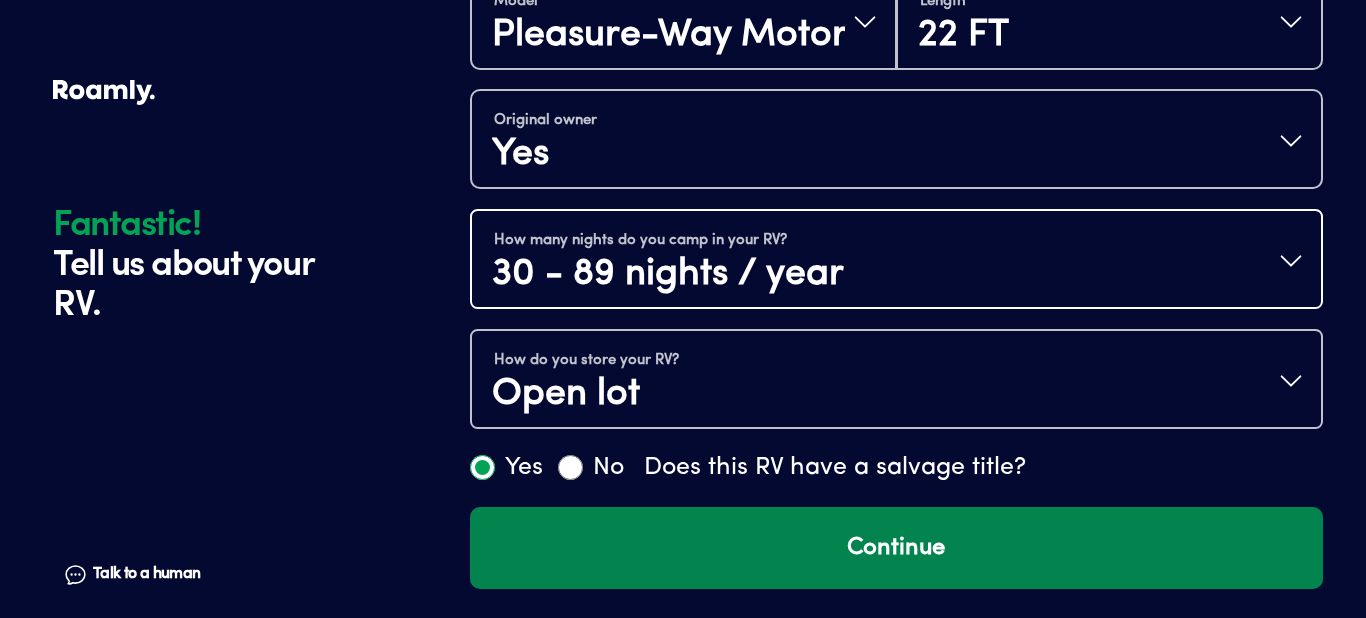 click on "Continue" at bounding box center (896, 548) 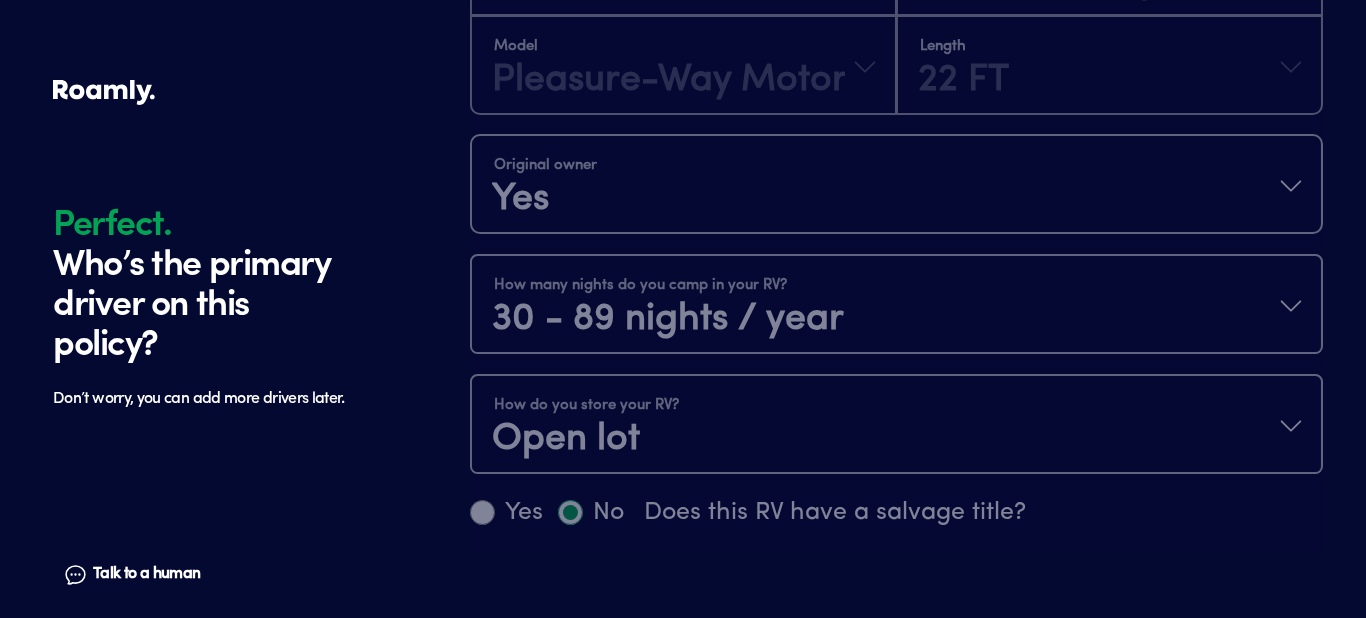 scroll, scrollTop: 1184, scrollLeft: 0, axis: vertical 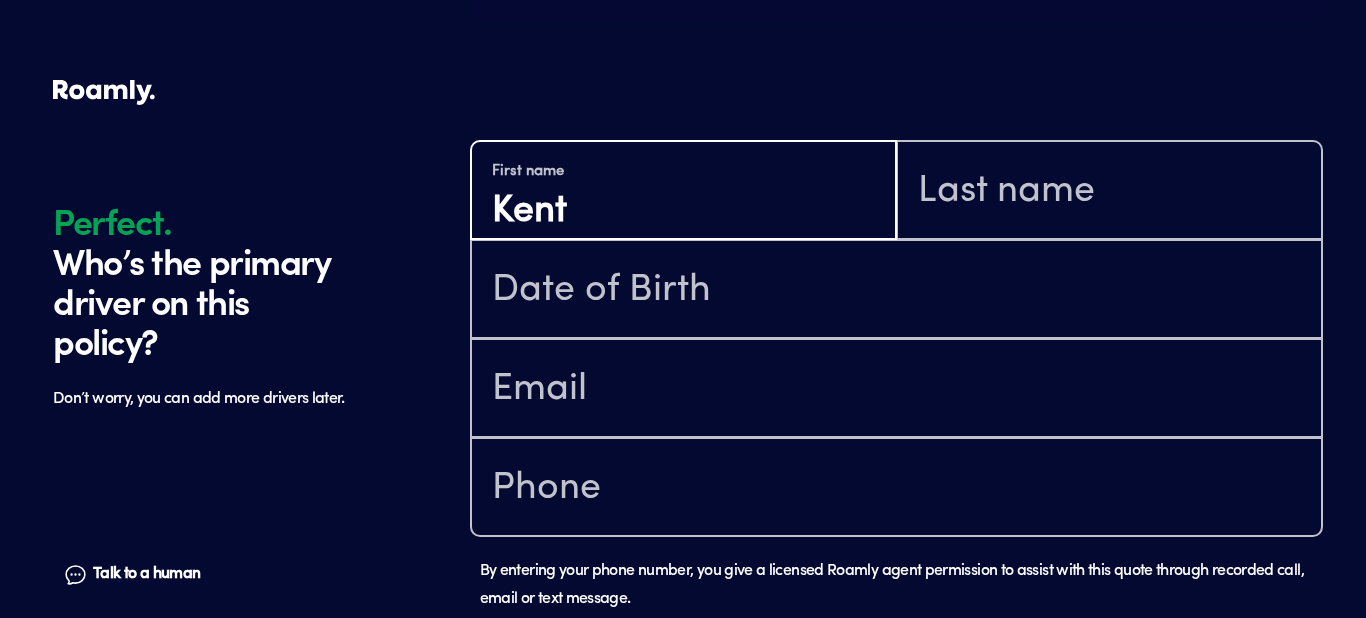 type on "Kent" 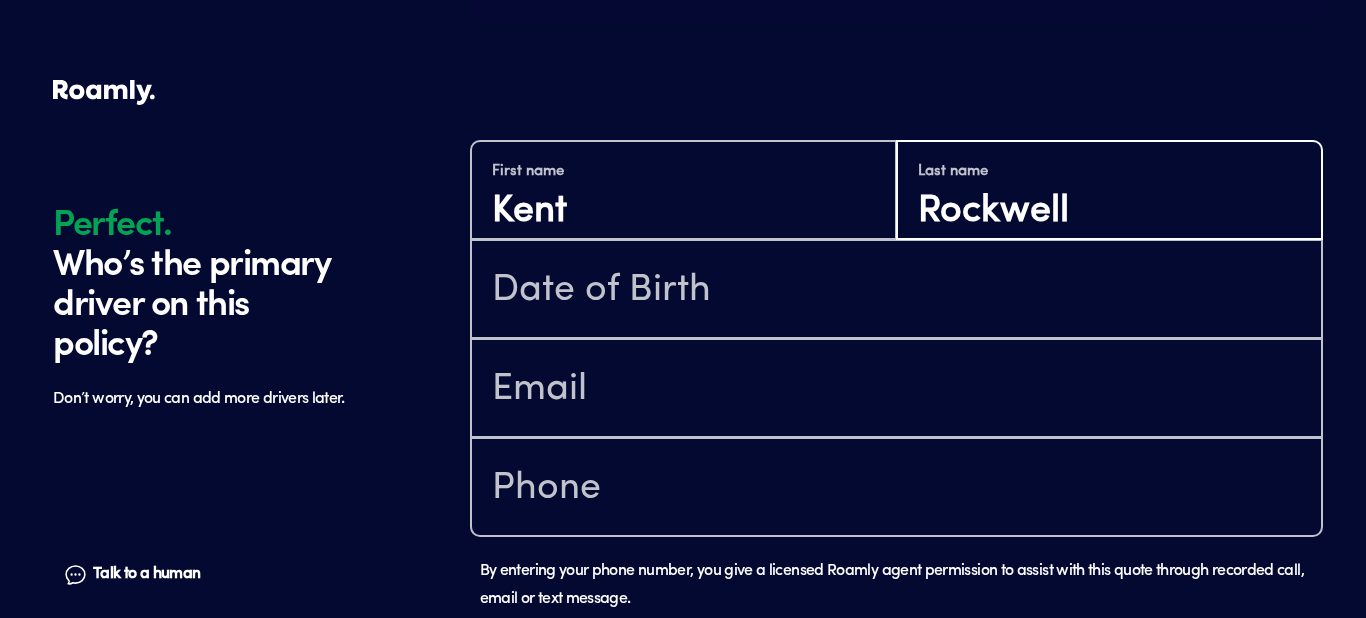 type on "Rockwell" 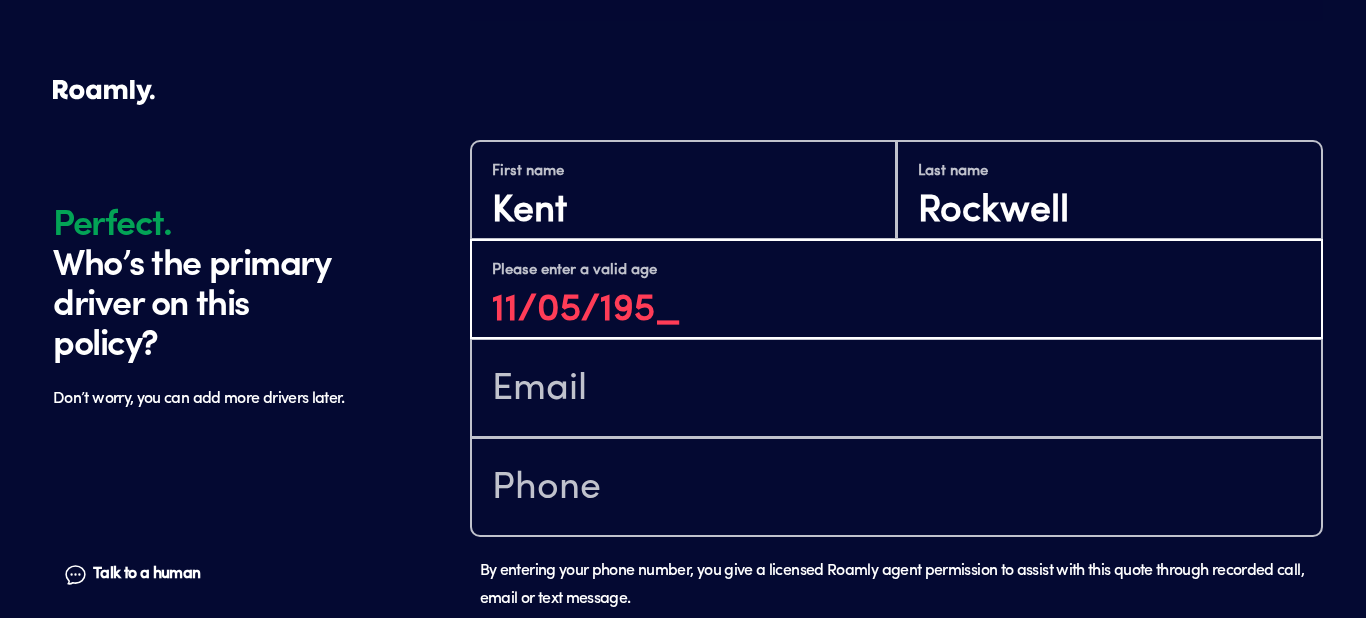type on "[DATE]" 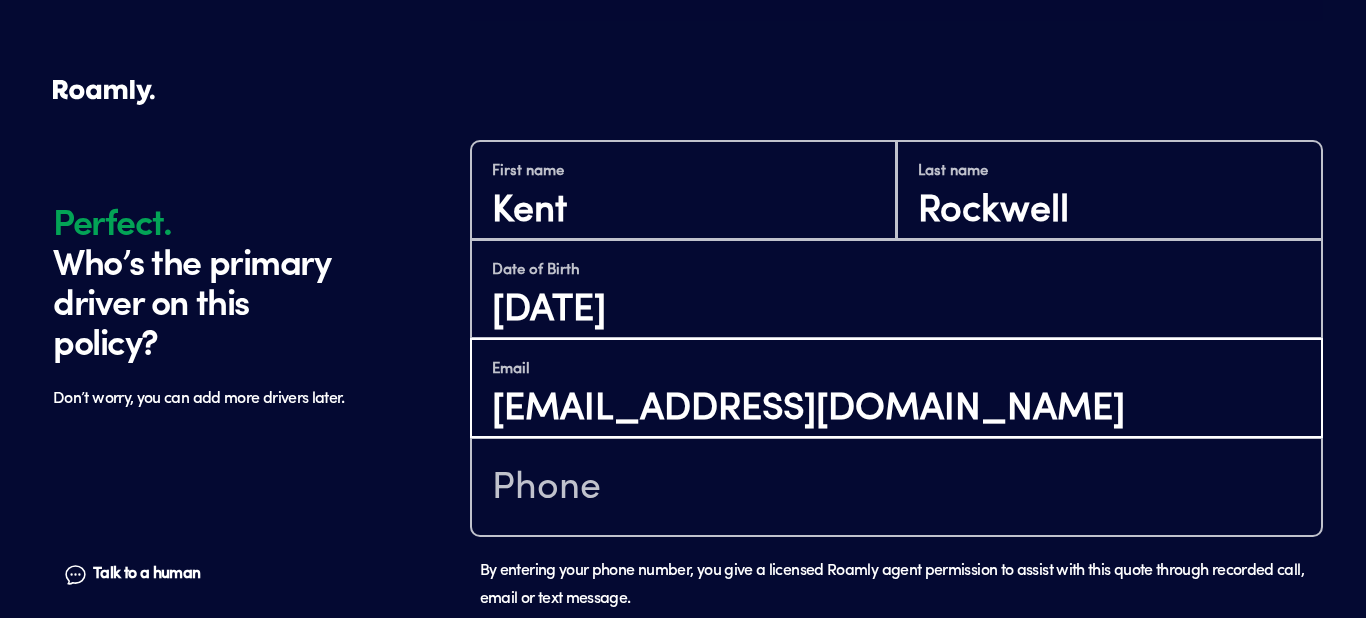 type on "[EMAIL_ADDRESS][DOMAIN_NAME]" 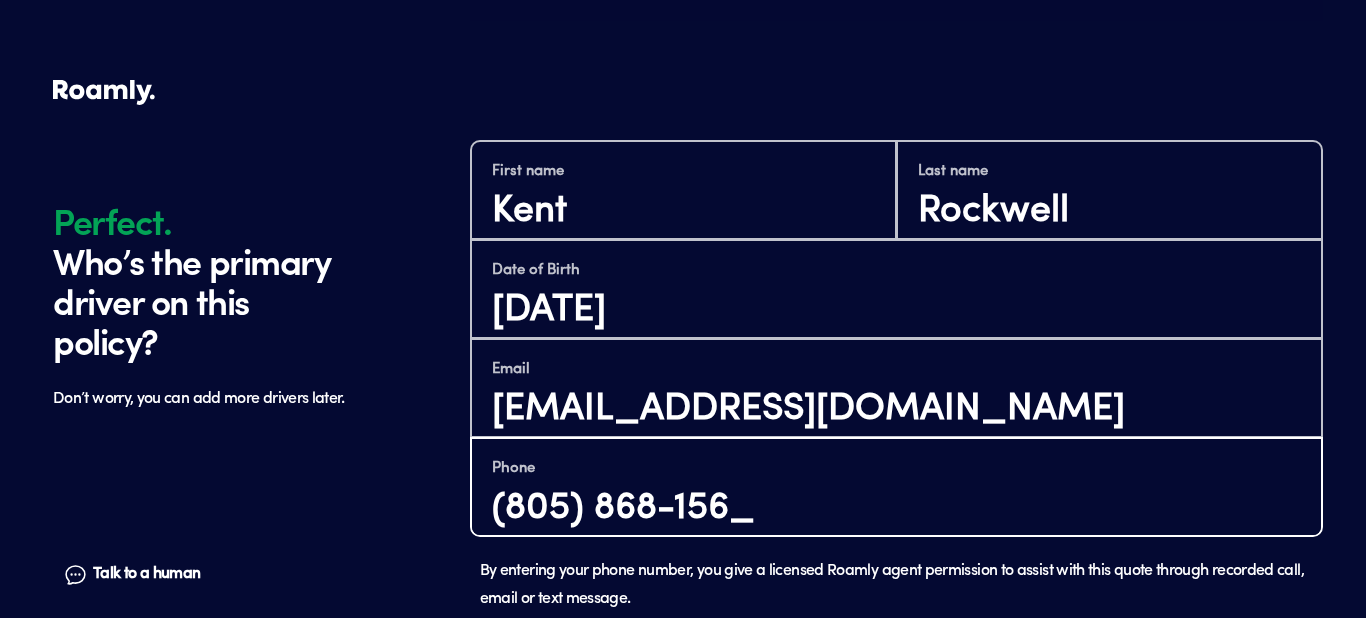 type on "[PHONE_NUMBER]" 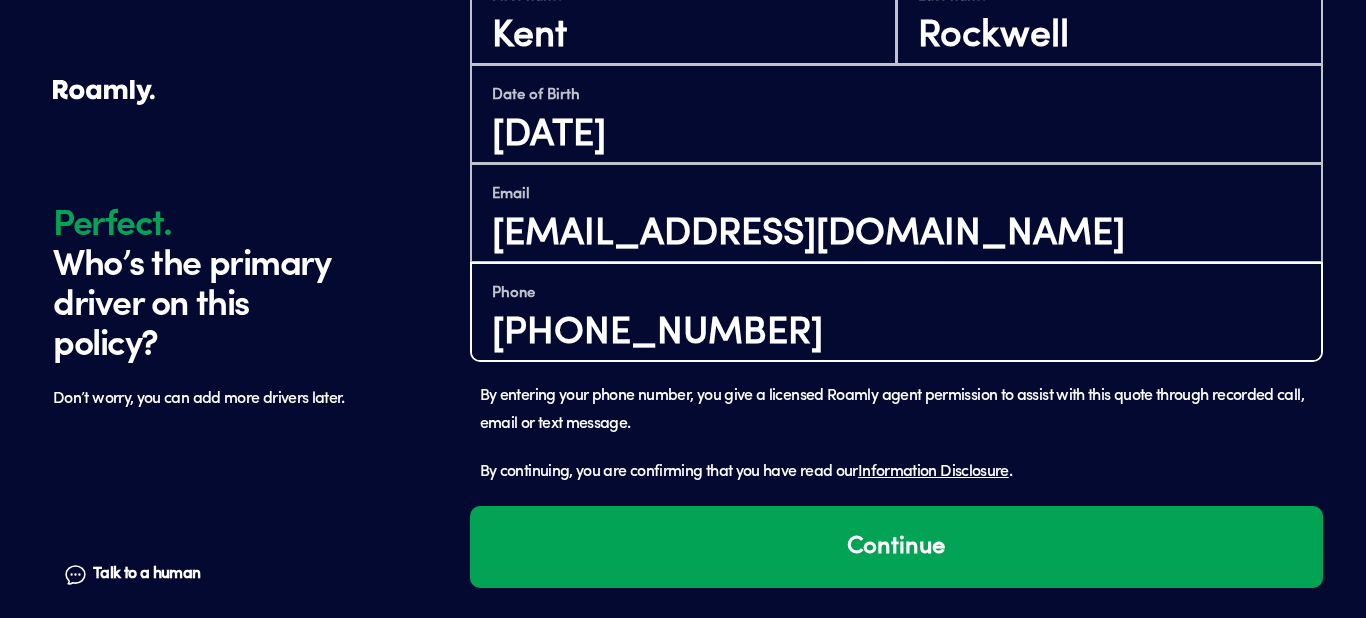 scroll, scrollTop: 1358, scrollLeft: 0, axis: vertical 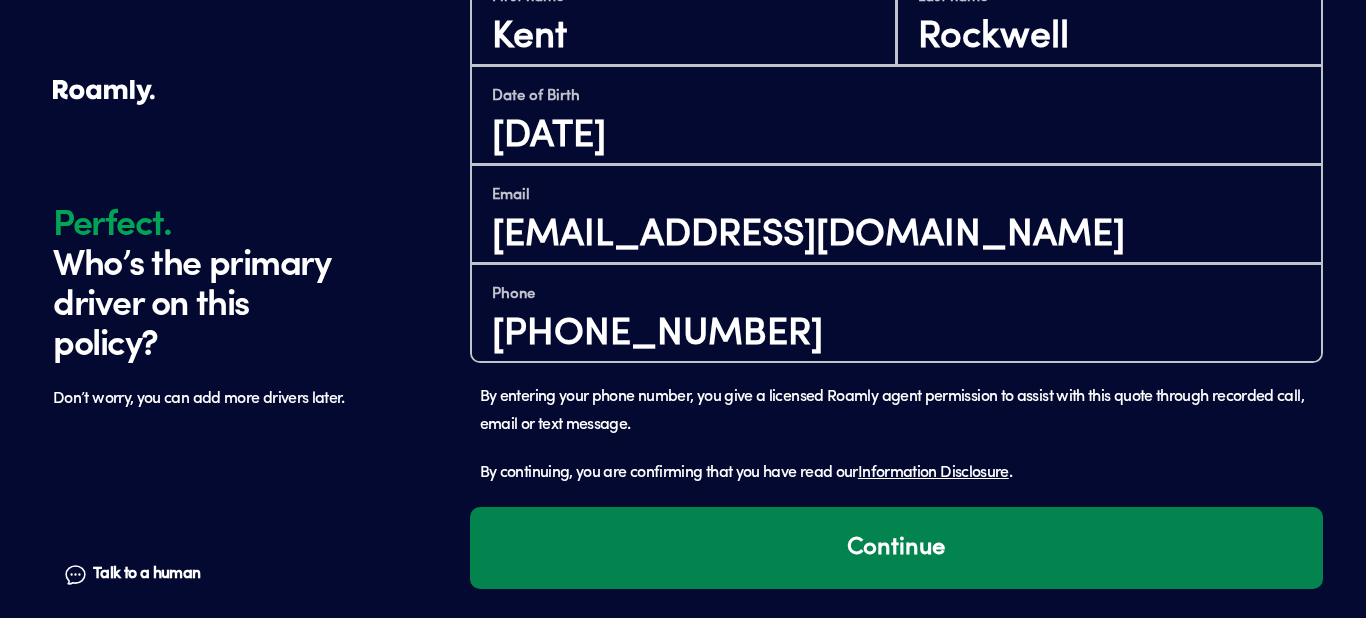 click on "Continue" at bounding box center [896, 548] 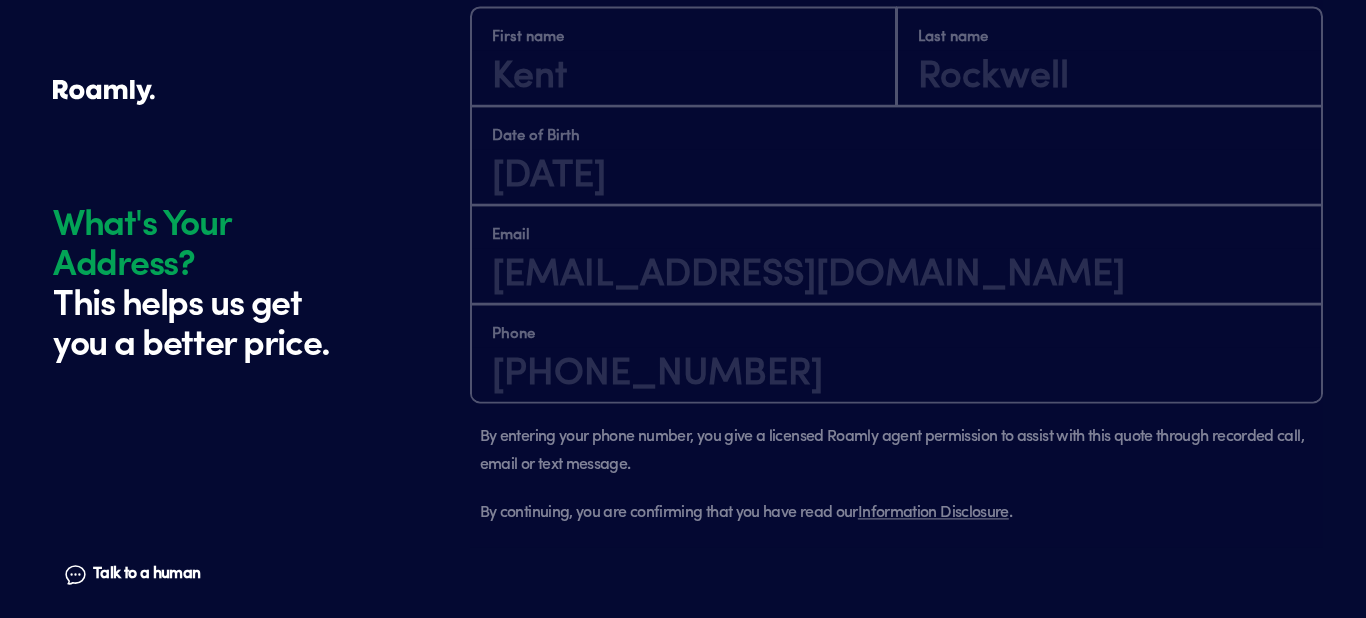 scroll, scrollTop: 1770, scrollLeft: 0, axis: vertical 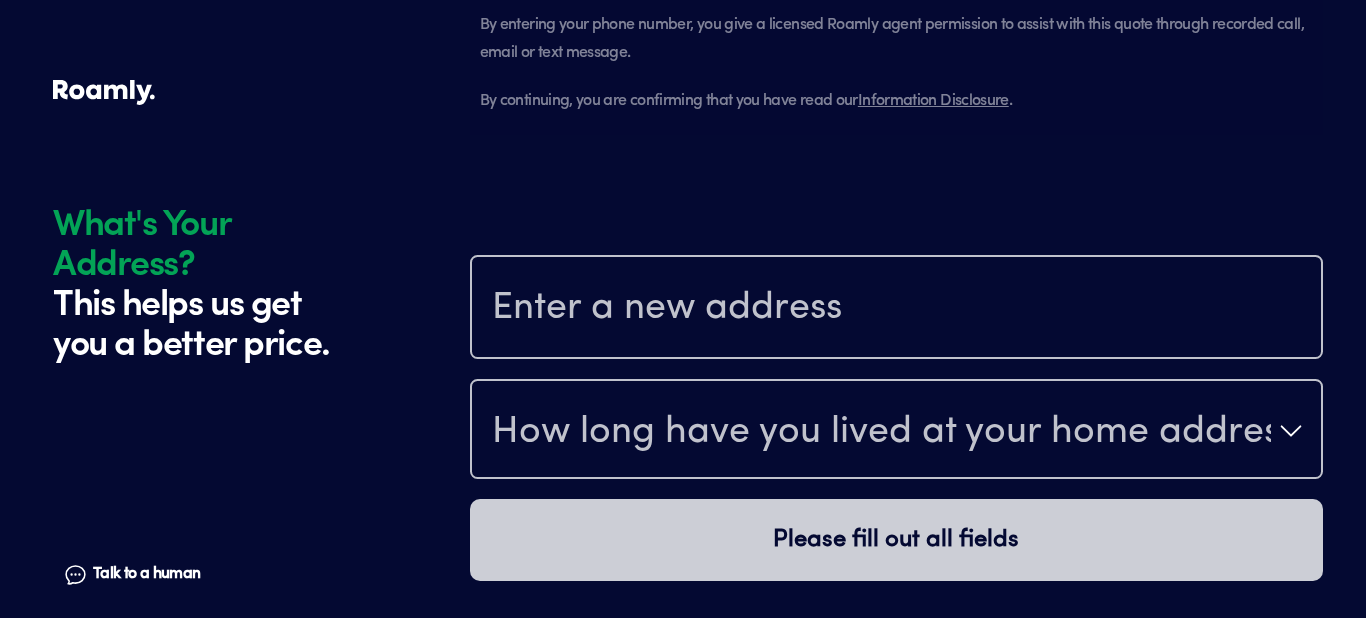 click at bounding box center [896, 309] 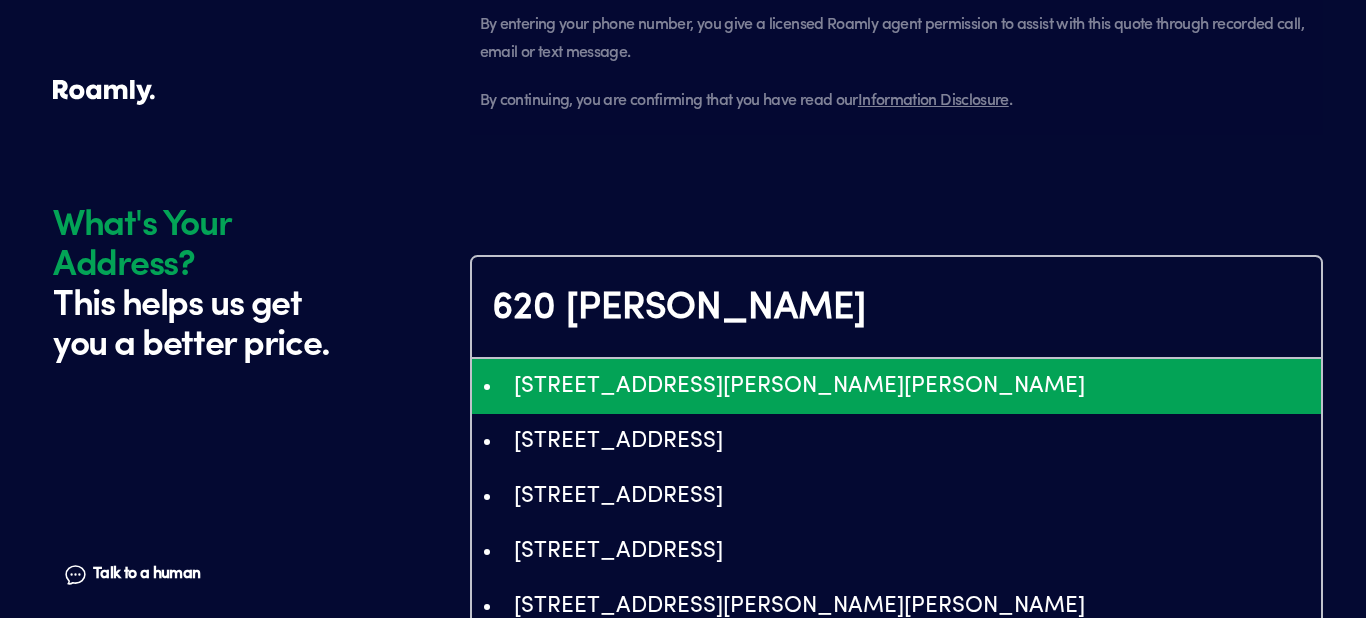 type on "ChIJhefGxYMT7IAR6we9Bd9I378" 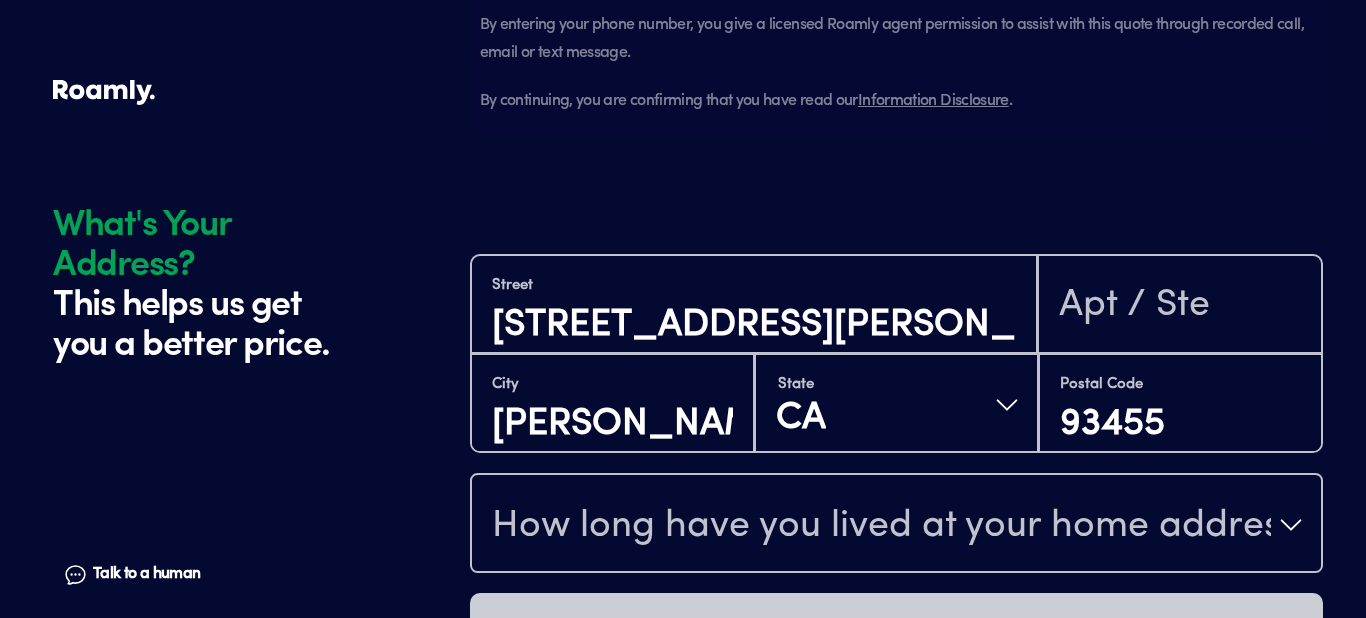 click on "How long have you lived at your home address?" at bounding box center (896, 525) 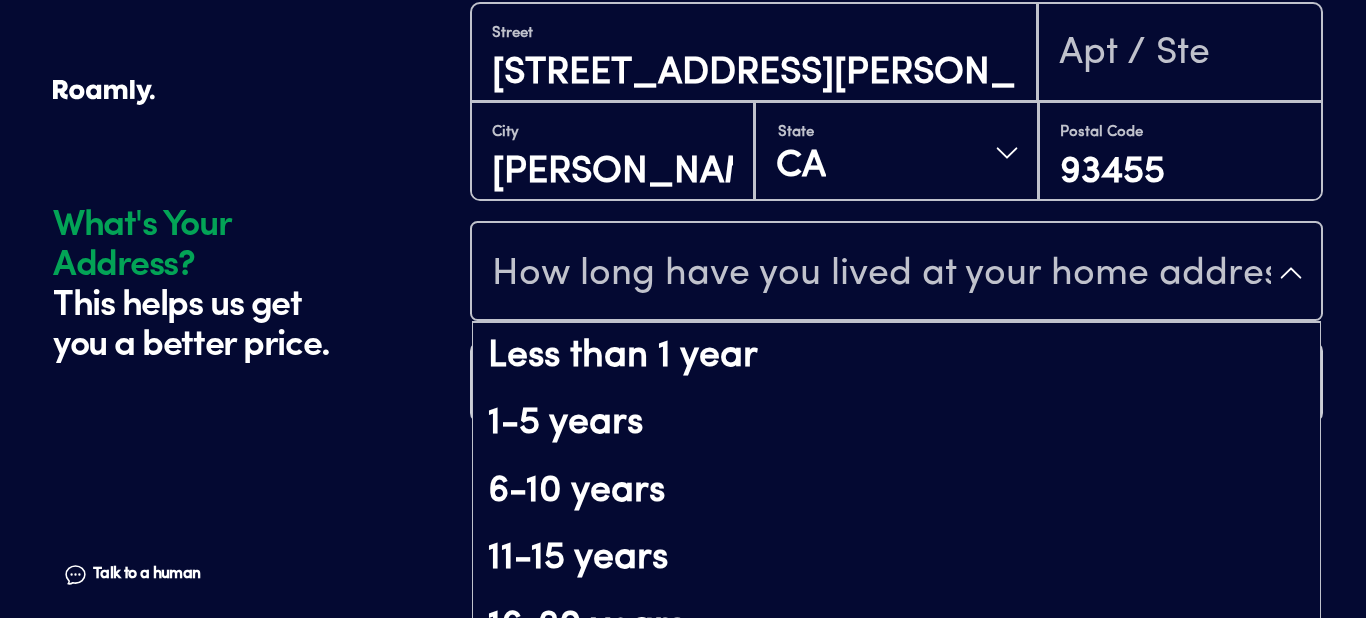 scroll, scrollTop: 255, scrollLeft: 0, axis: vertical 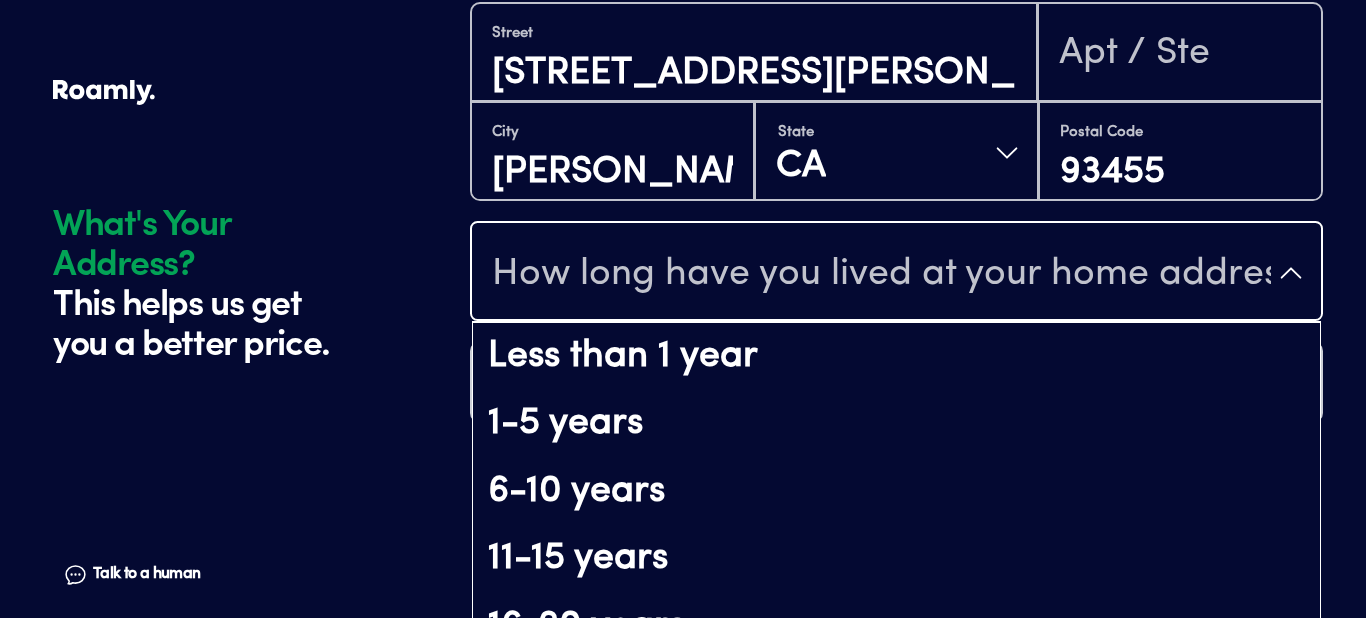 click on "What's Your Address? This helps us get you a better price. Talk to a human Chat 1 2 3 4+ Edit How many RVs or Trailers do you want to cover? Year [DATE] Manufacturer Pleasure-Way Model Pleasure-Way Motorhome Length 22 FT Original owner Yes How many nights do you camp in your RV? 30 - 89 nights / year How do you store your RV? Open lot Yes No Does this RV have a salvage title? Edit Tell us about your RV. First name [PERSON_NAME] Last name [PERSON_NAME] Date of Birth [DEMOGRAPHIC_DATA] Email [EMAIL_ADDRESS][DOMAIN_NAME] Phone [PHONE_NUMBER] By entering your phone number, you give a licensed Roamly agent permission to assist with this quote through recorded call, email or text message. By continuing, you are confirming that you have read our  Information Disclosure . Edit Who’s the primary driver on this policy? What's Your Address? This helps us get you a better price. Talk to a human [GEOGRAPHIC_DATA] [GEOGRAPHIC_DATA][PERSON_NAME] [GEOGRAPHIC_DATA] [US_STATE] Postal Code 93455 How long have you lived at your home address? Less than 1 year 1-5 years 6-10 years" at bounding box center [683, -516] 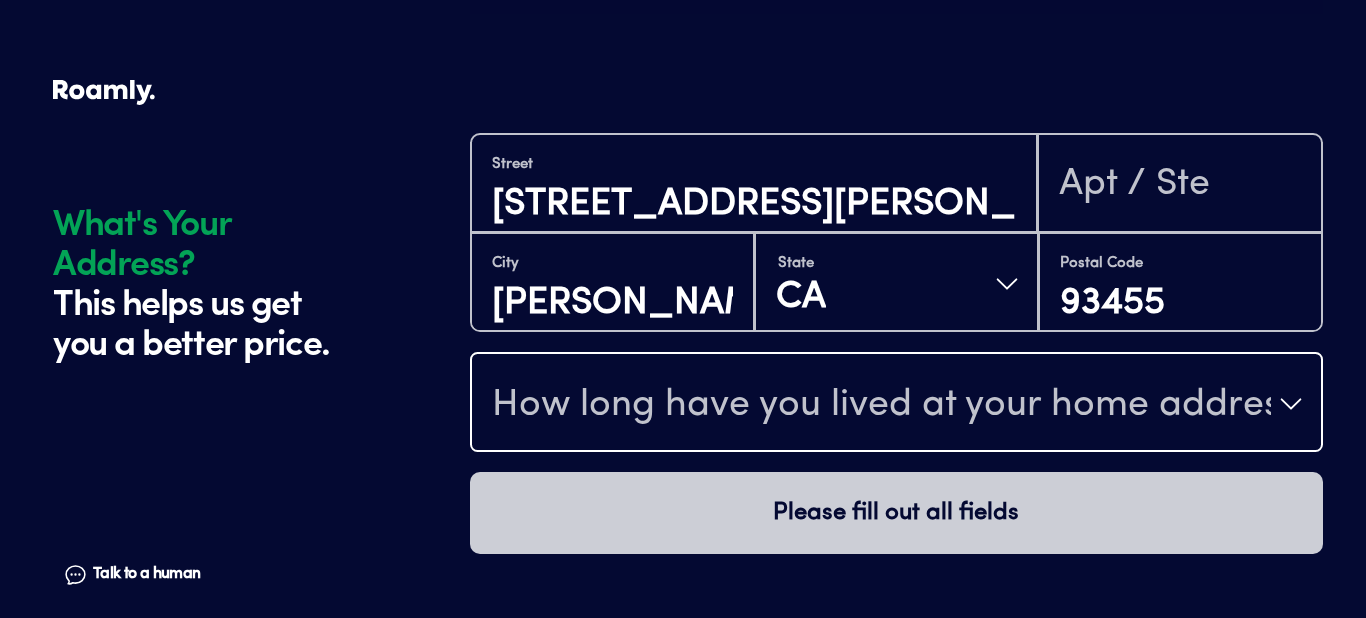 scroll, scrollTop: 1890, scrollLeft: 0, axis: vertical 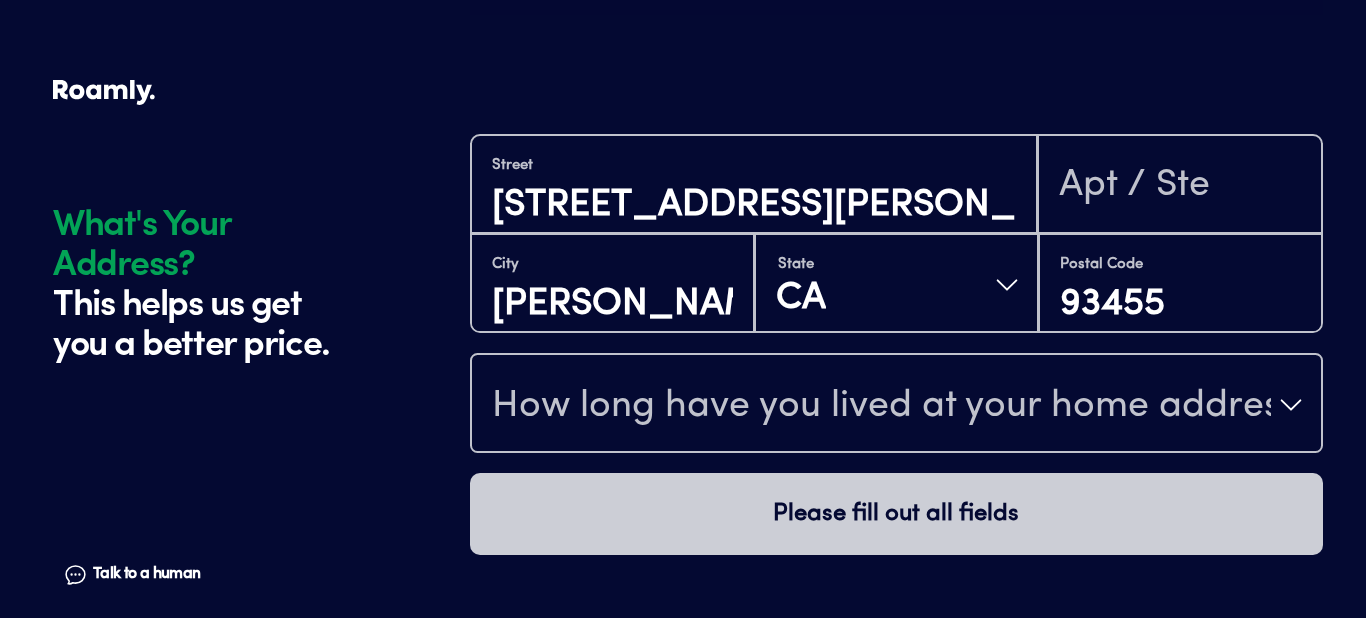 click on "How long have you lived at your home address?" at bounding box center (896, 405) 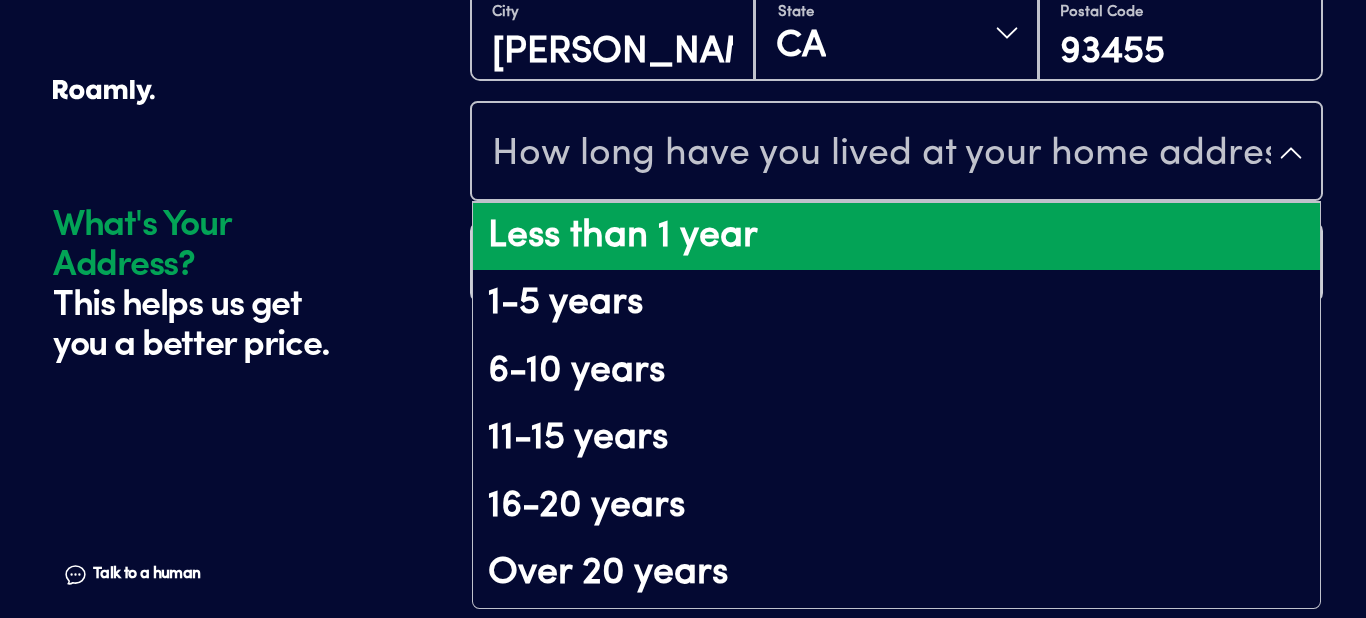scroll, scrollTop: 255, scrollLeft: 0, axis: vertical 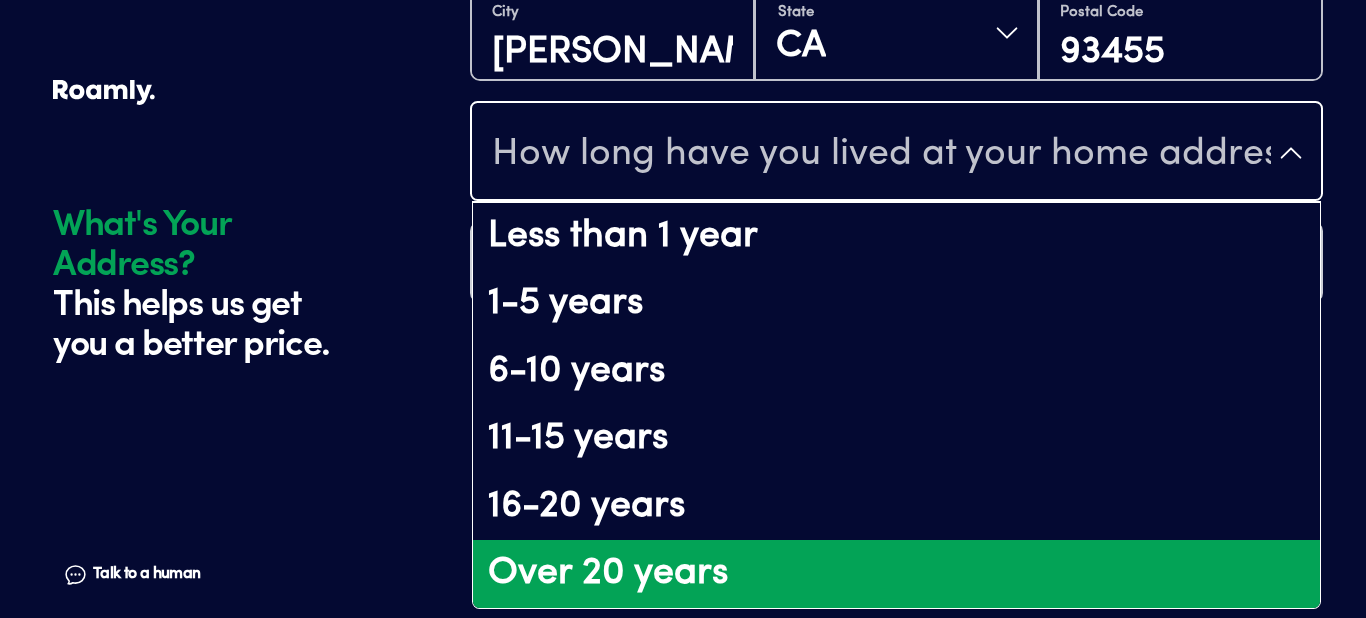 click on "Over 20 years" at bounding box center [896, 574] 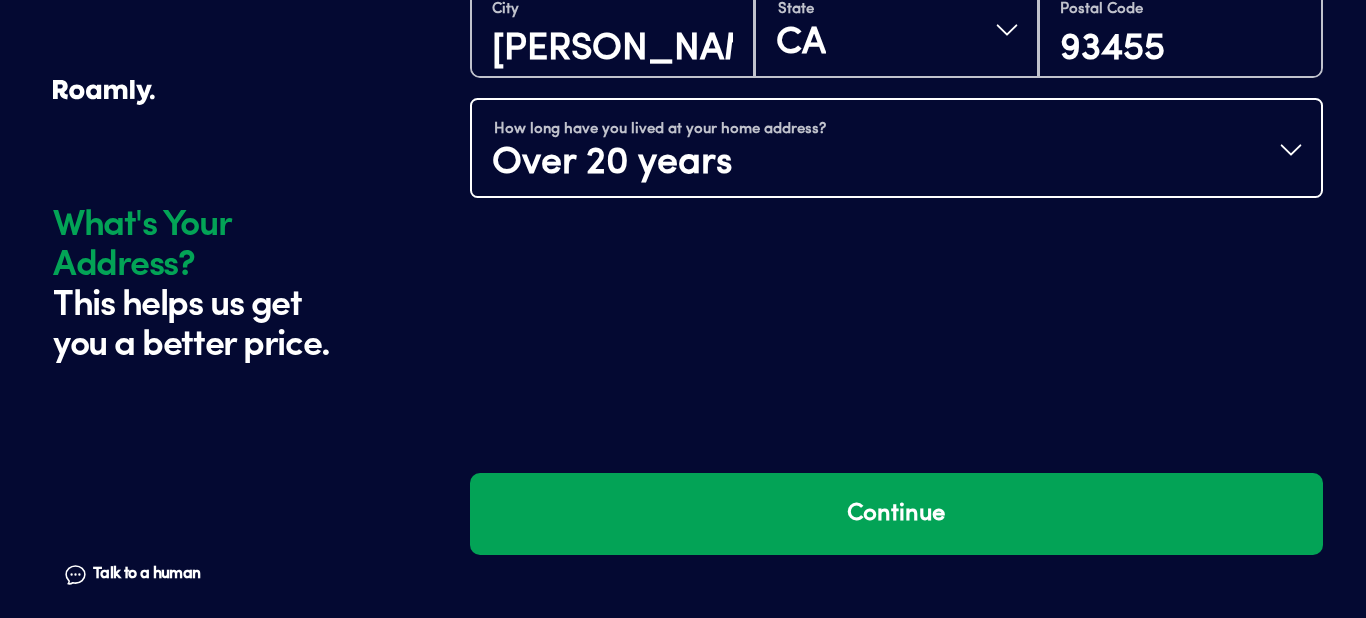 scroll, scrollTop: 0, scrollLeft: 0, axis: both 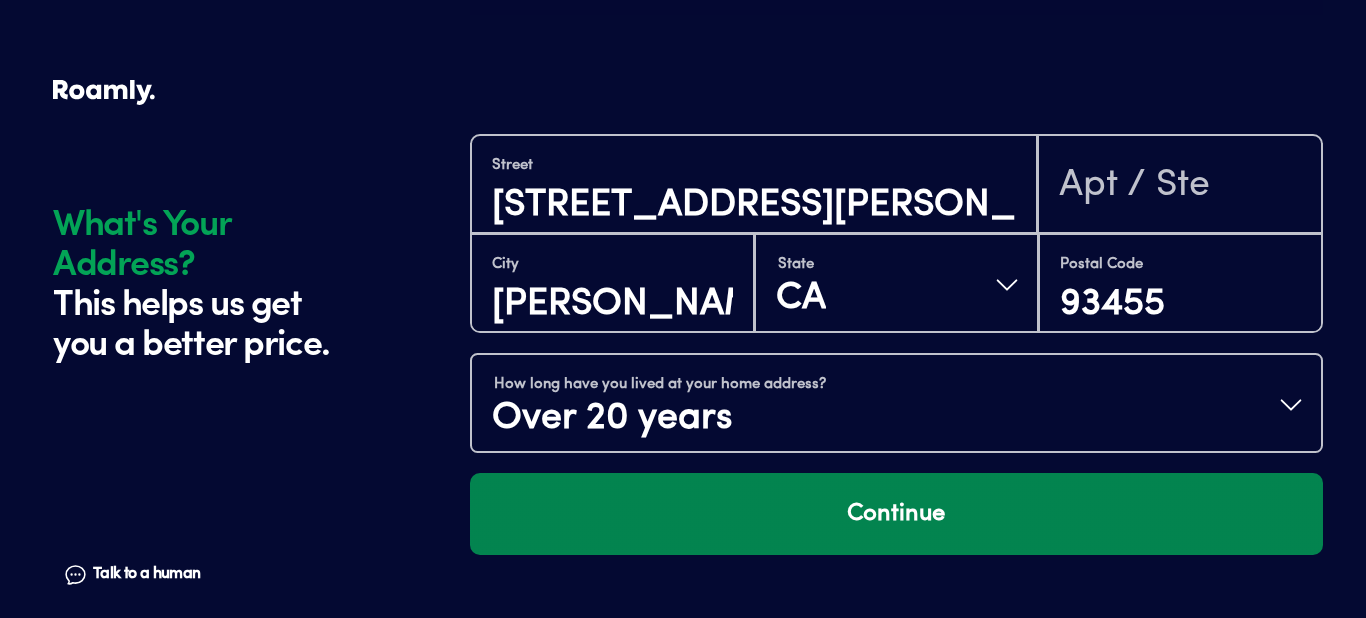 click on "Continue" at bounding box center (896, 514) 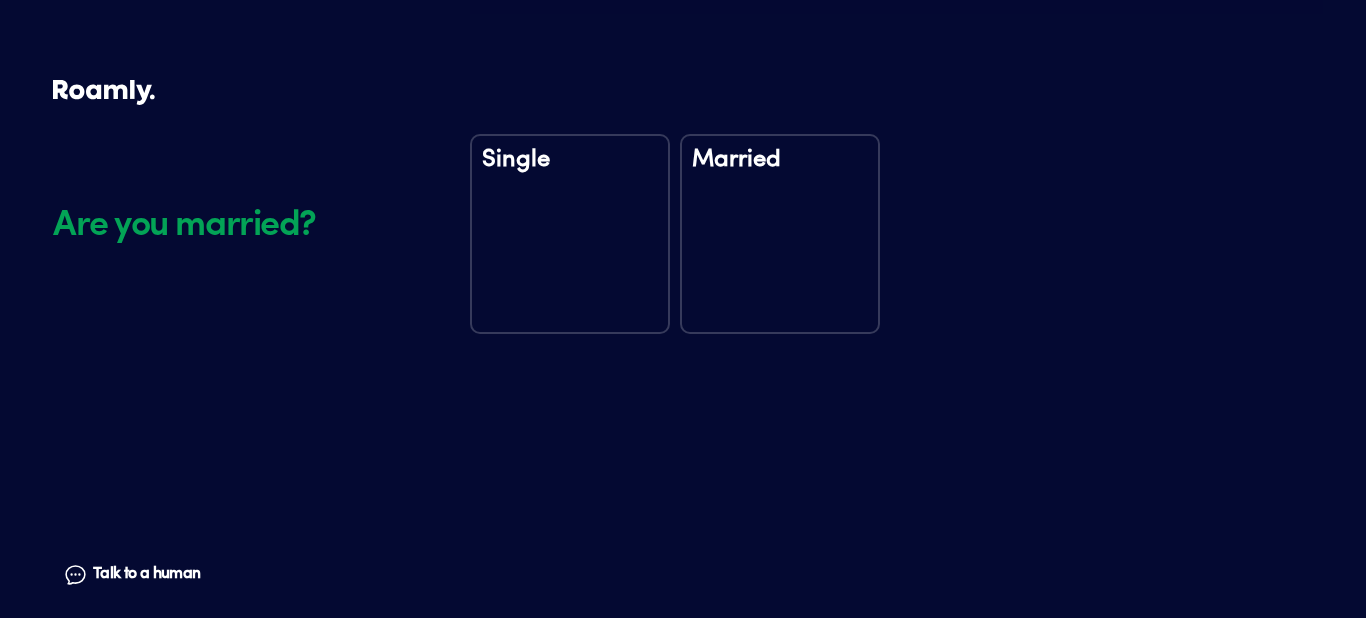 scroll, scrollTop: 2361, scrollLeft: 0, axis: vertical 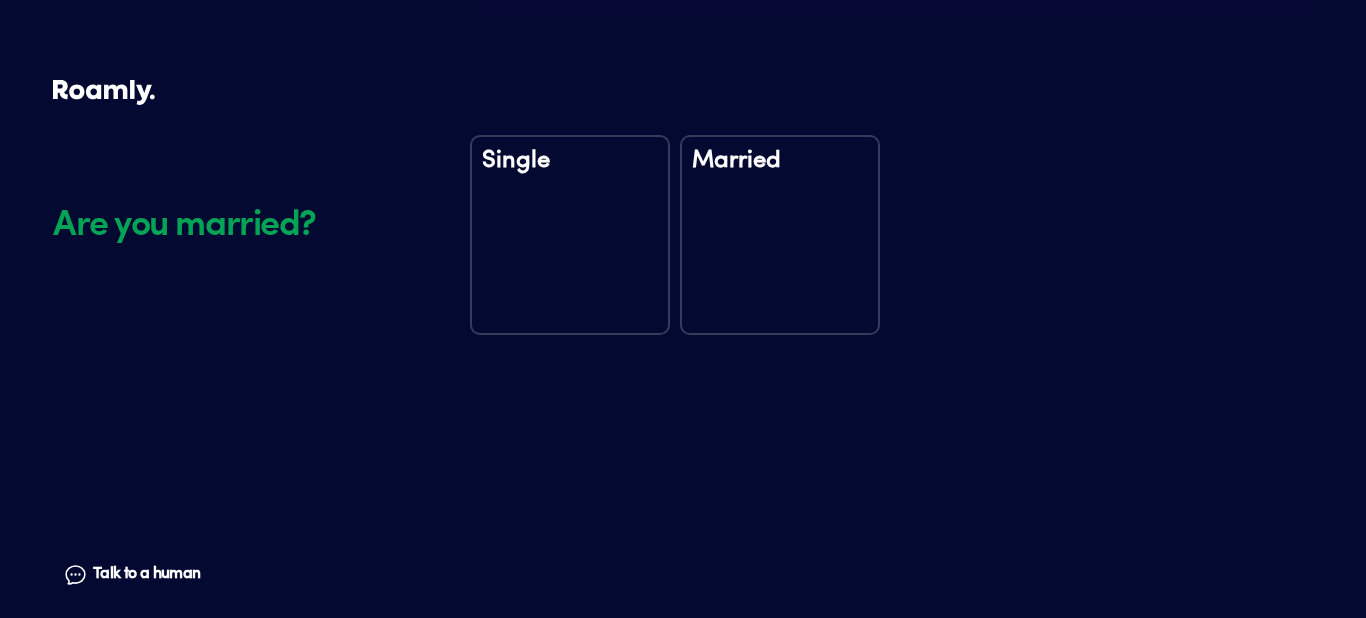 click on "Married" at bounding box center (780, 235) 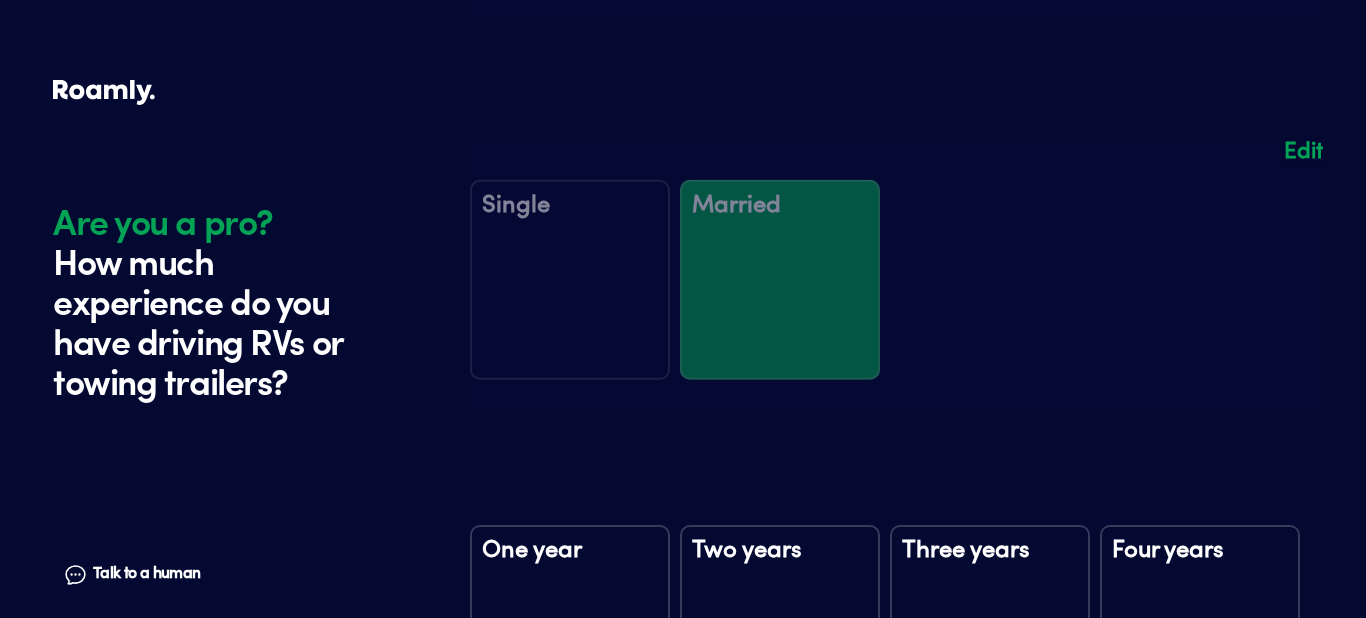 scroll, scrollTop: 2745, scrollLeft: 0, axis: vertical 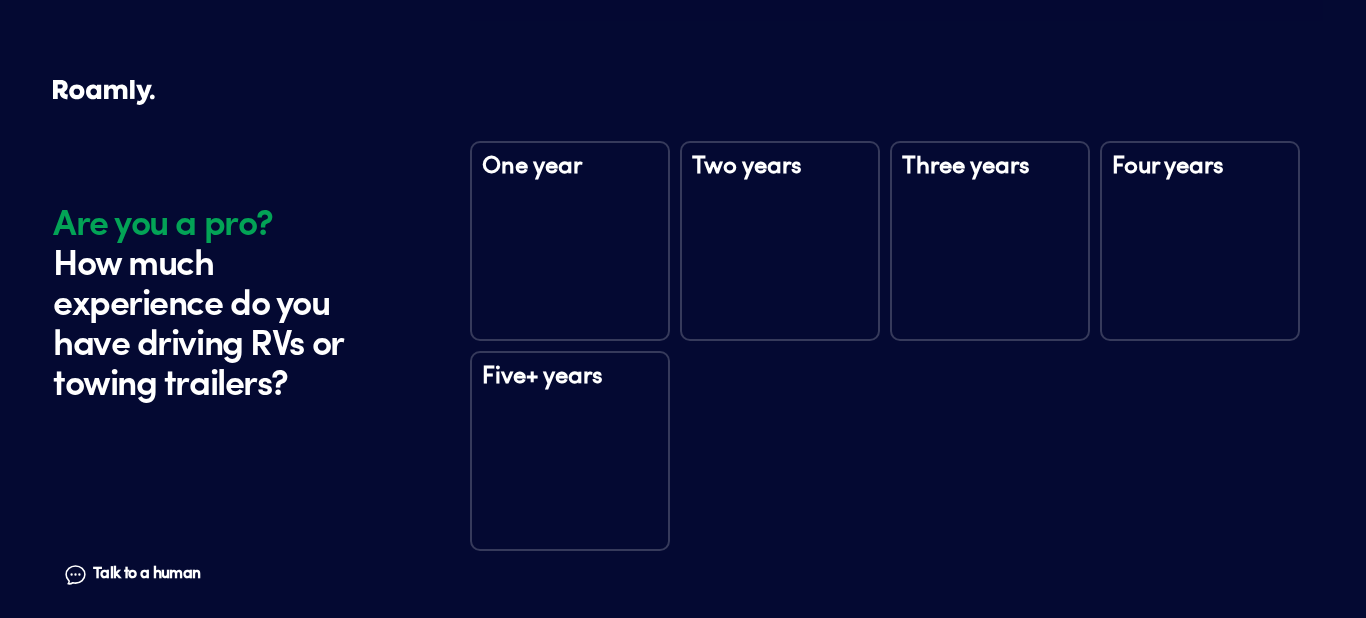 click on "Five+ years" at bounding box center (570, 451) 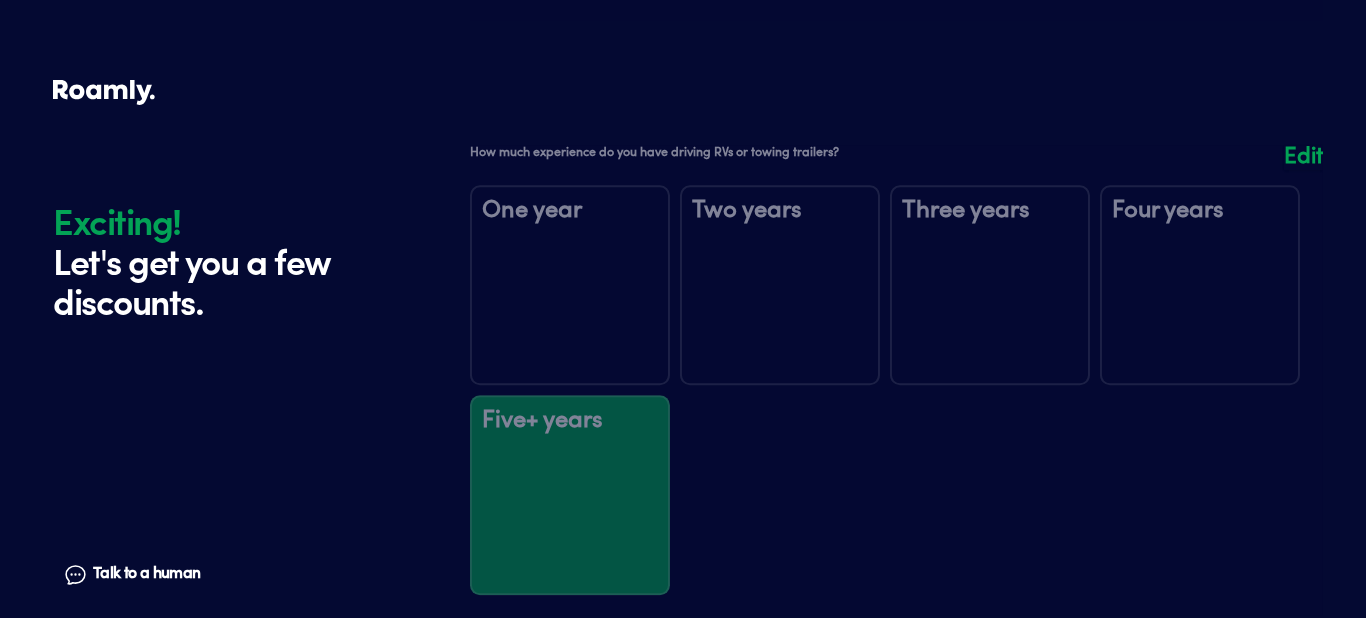 scroll, scrollTop: 3335, scrollLeft: 0, axis: vertical 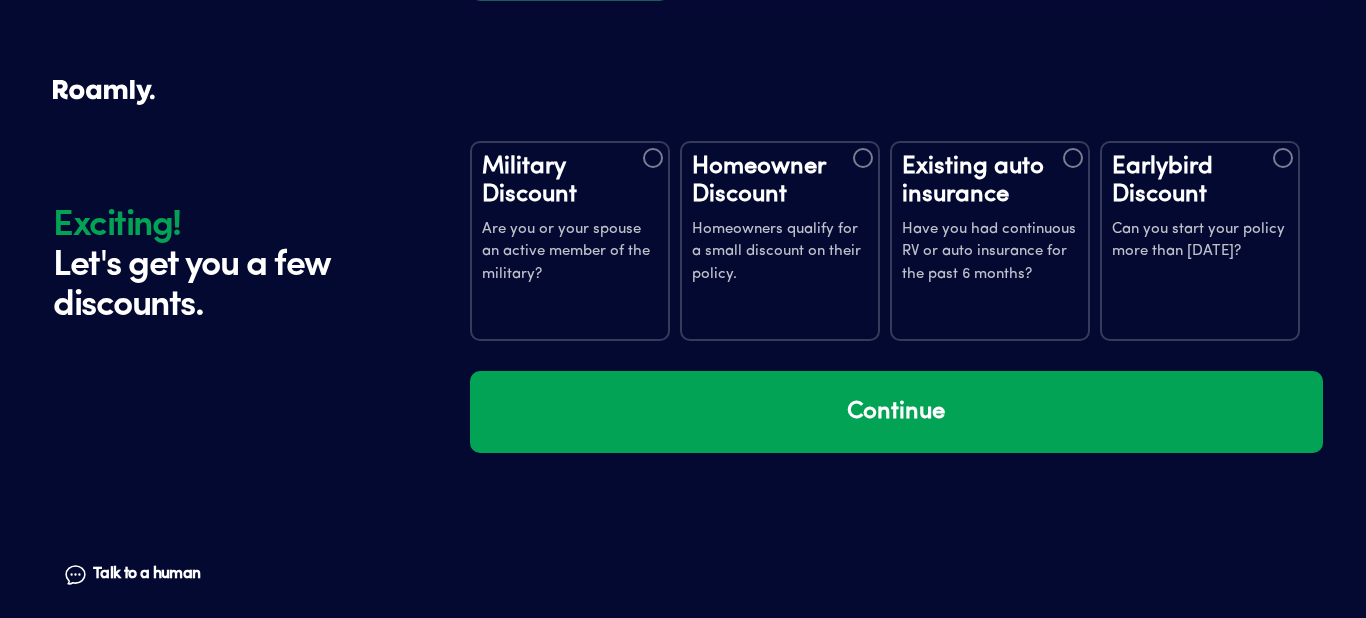 click at bounding box center [863, 158] 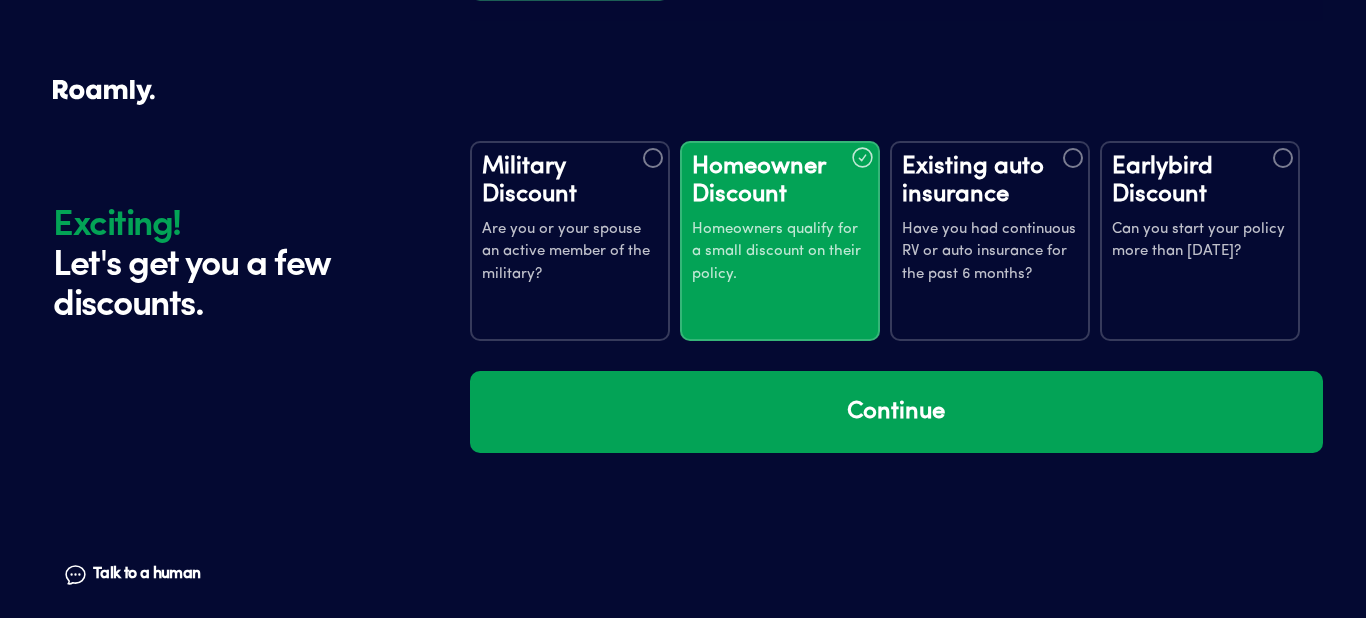 click at bounding box center (1073, 158) 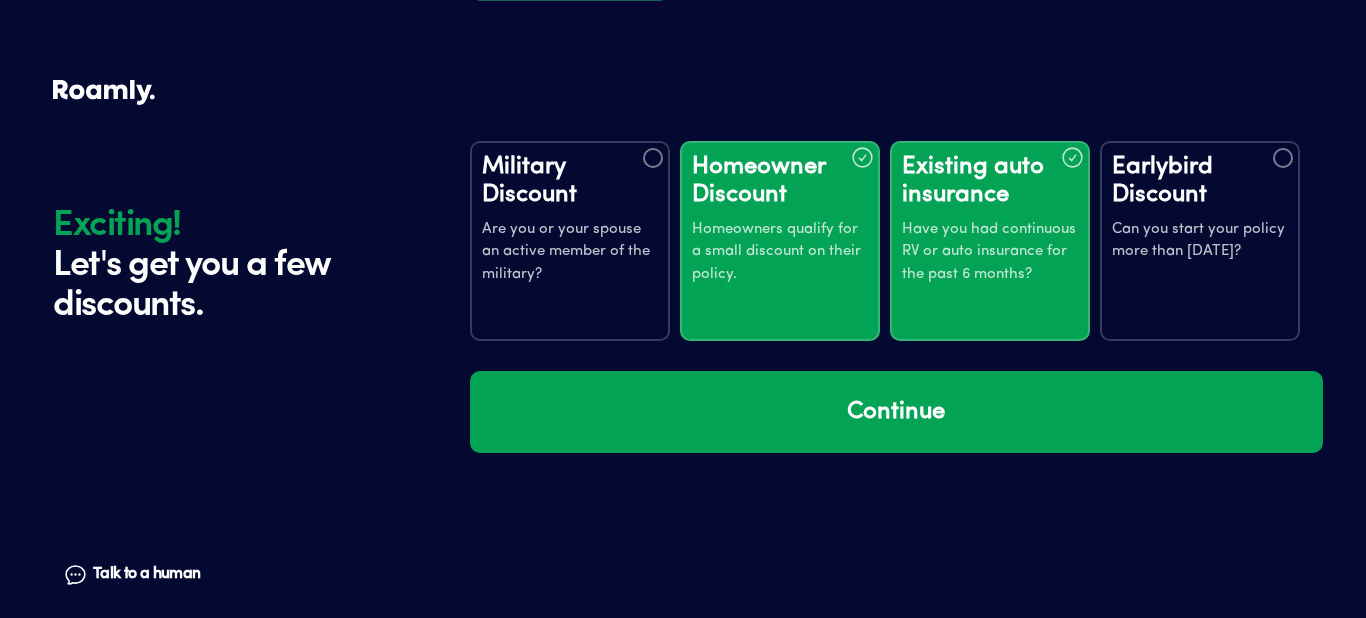 click at bounding box center [1283, 158] 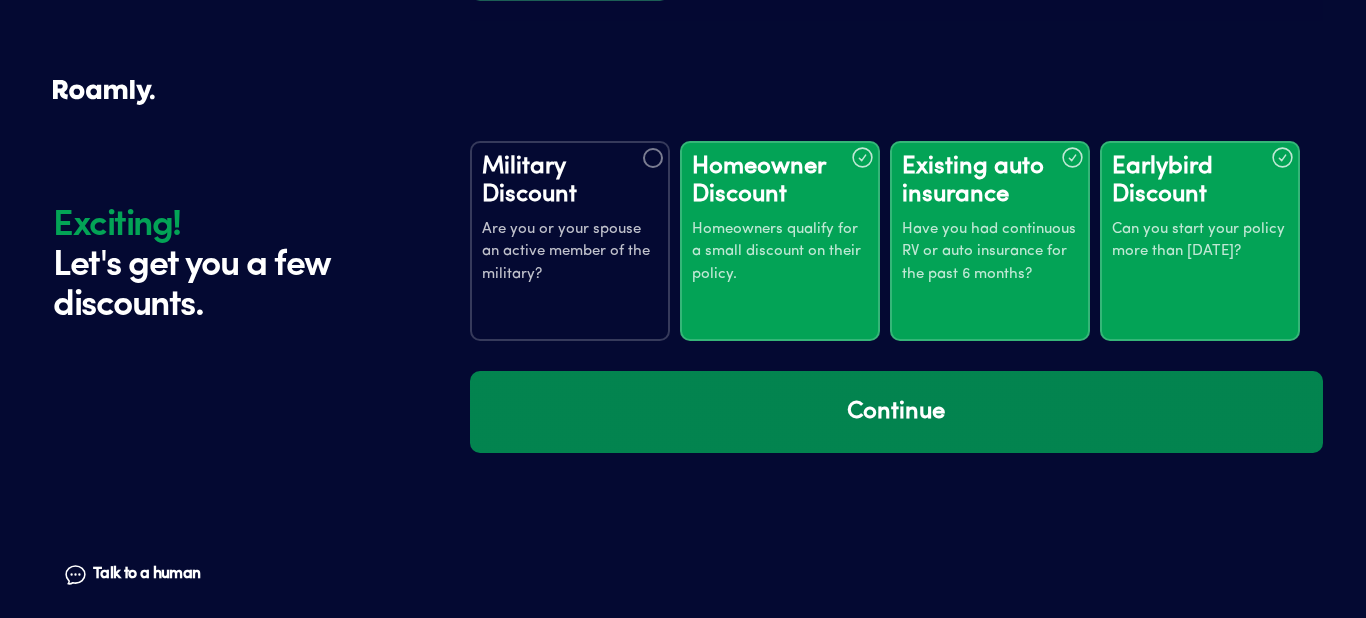 click on "Continue" at bounding box center (896, 412) 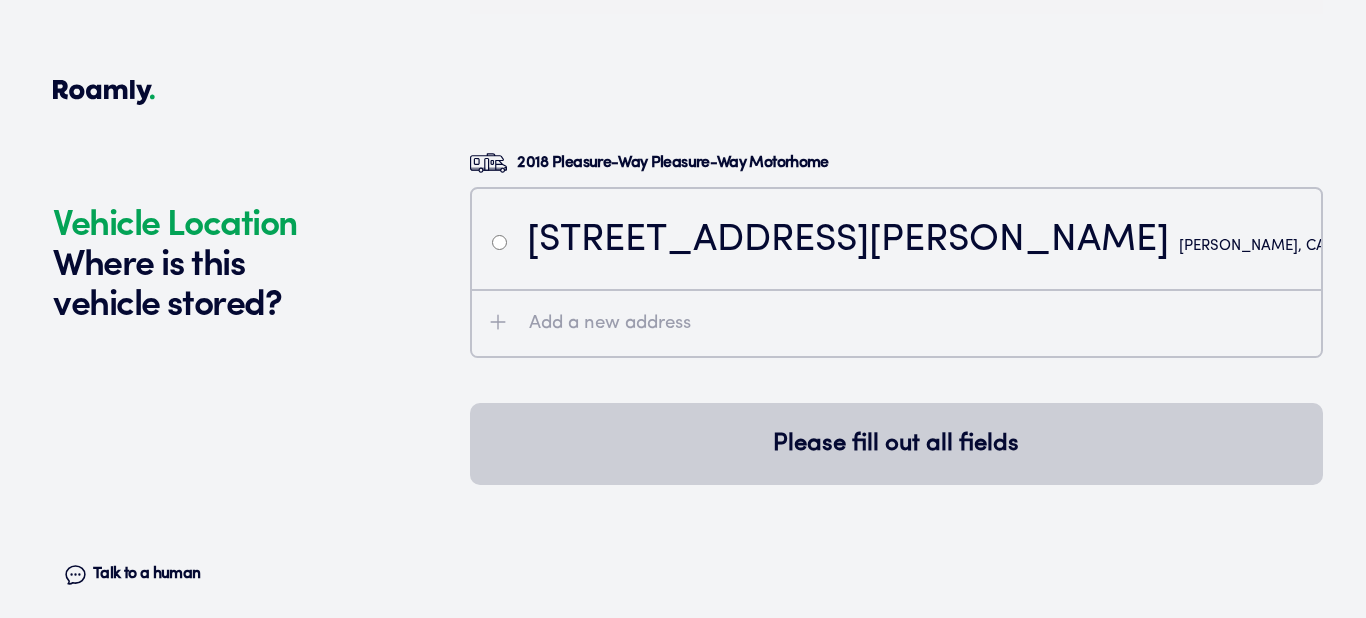 scroll, scrollTop: 3731, scrollLeft: 0, axis: vertical 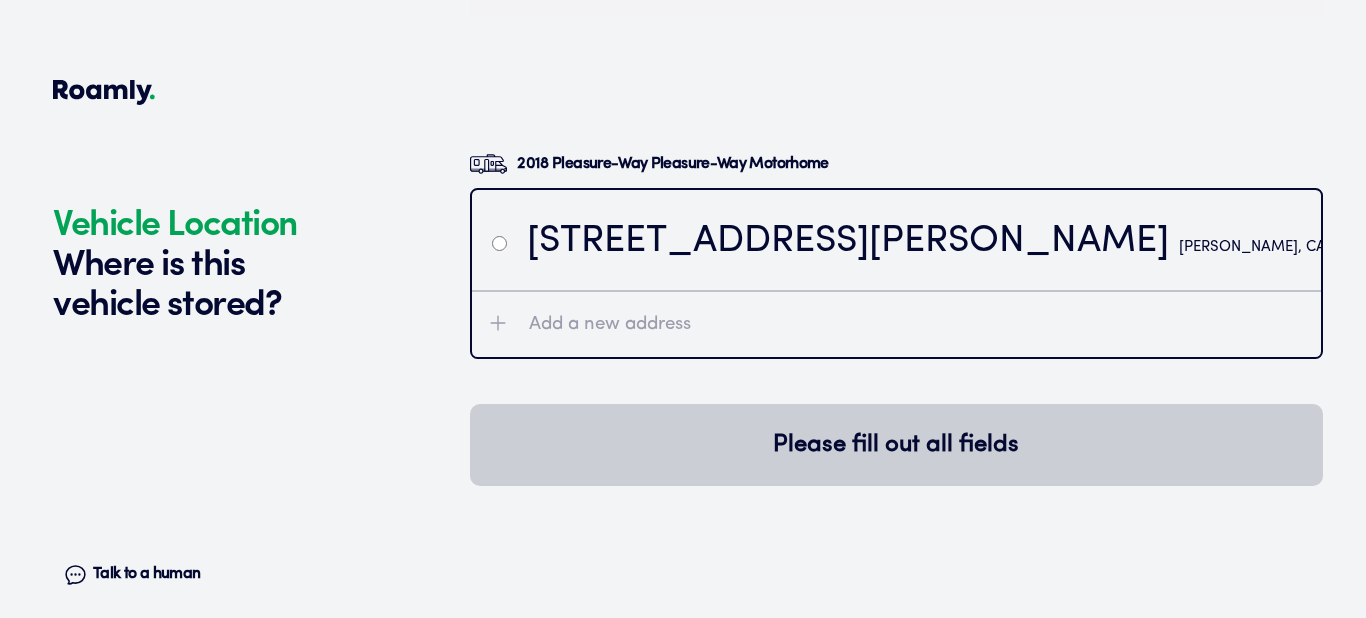 click at bounding box center (499, 243) 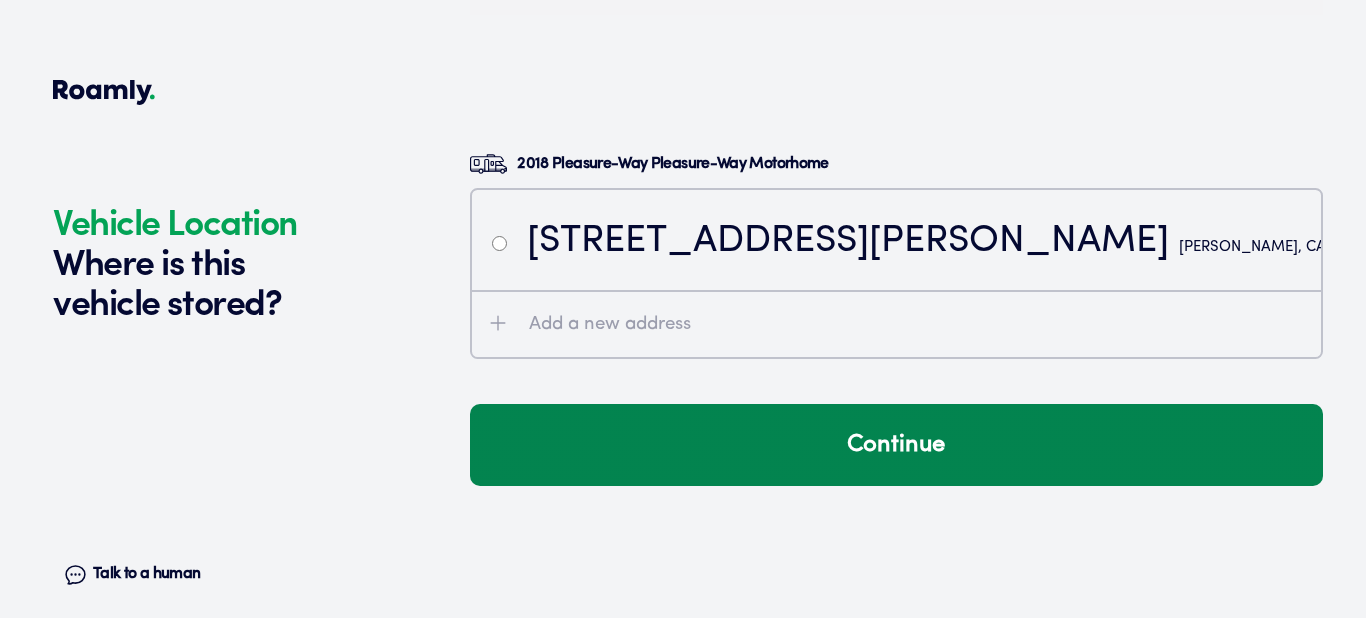 click on "Continue" at bounding box center [896, 445] 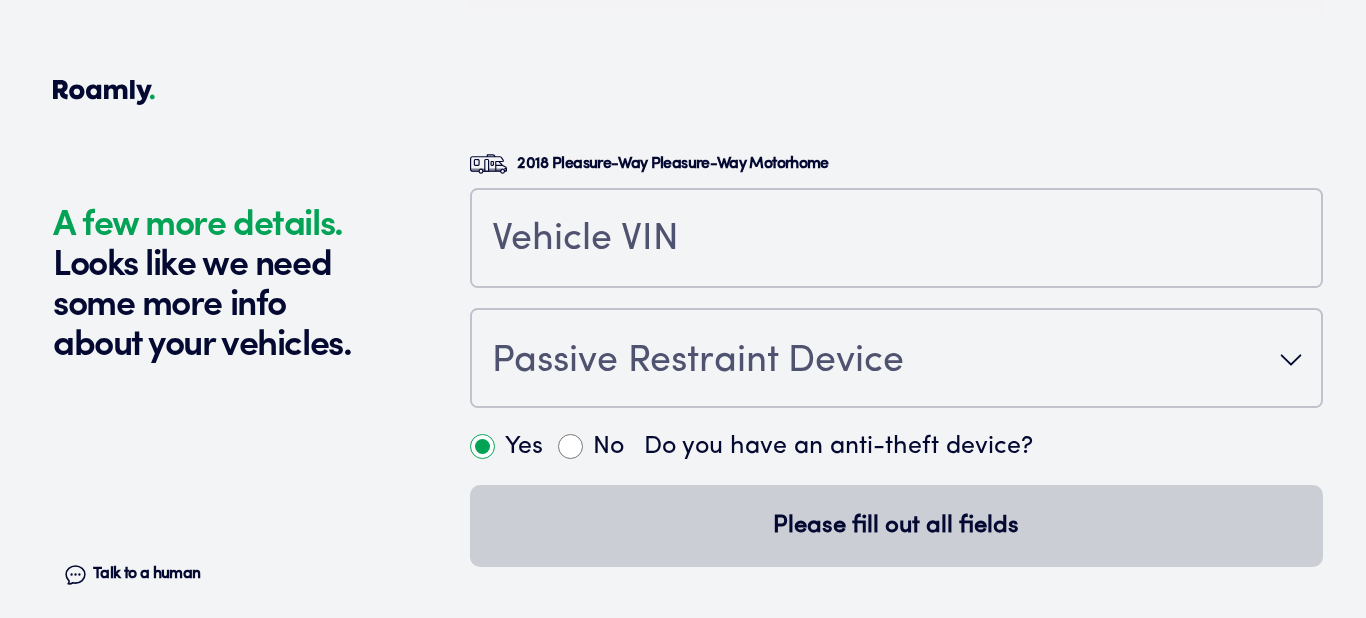scroll, scrollTop: 4169, scrollLeft: 0, axis: vertical 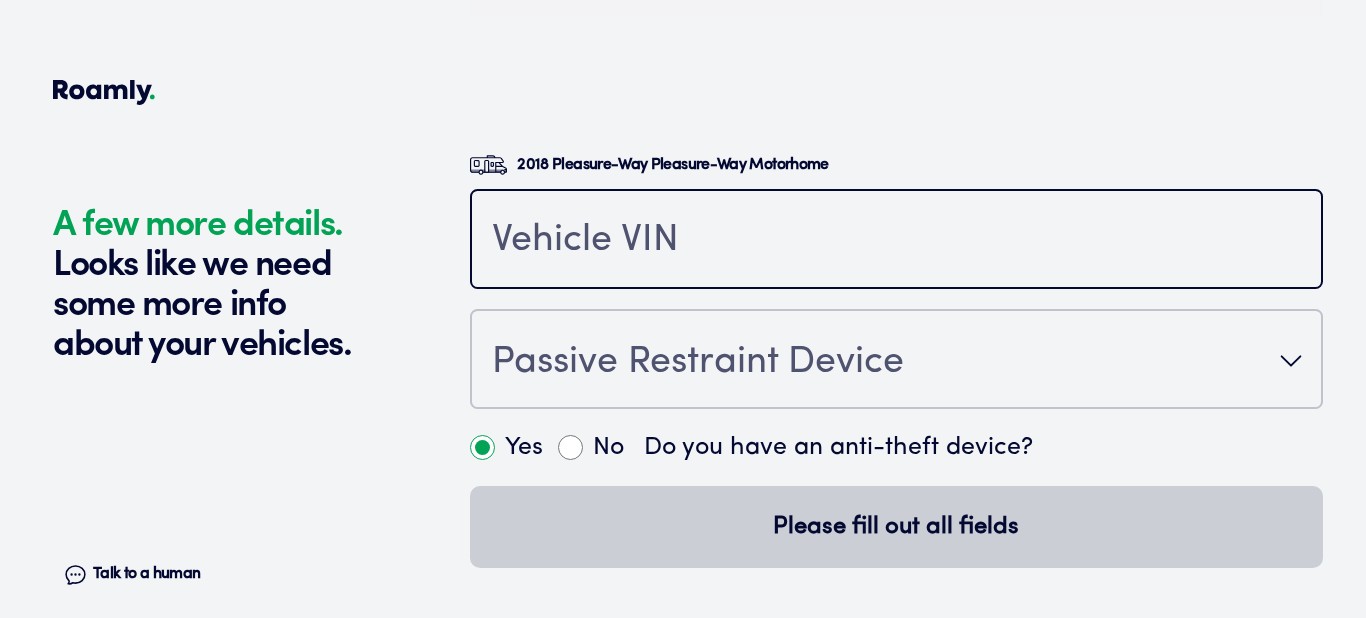 click at bounding box center [896, 241] 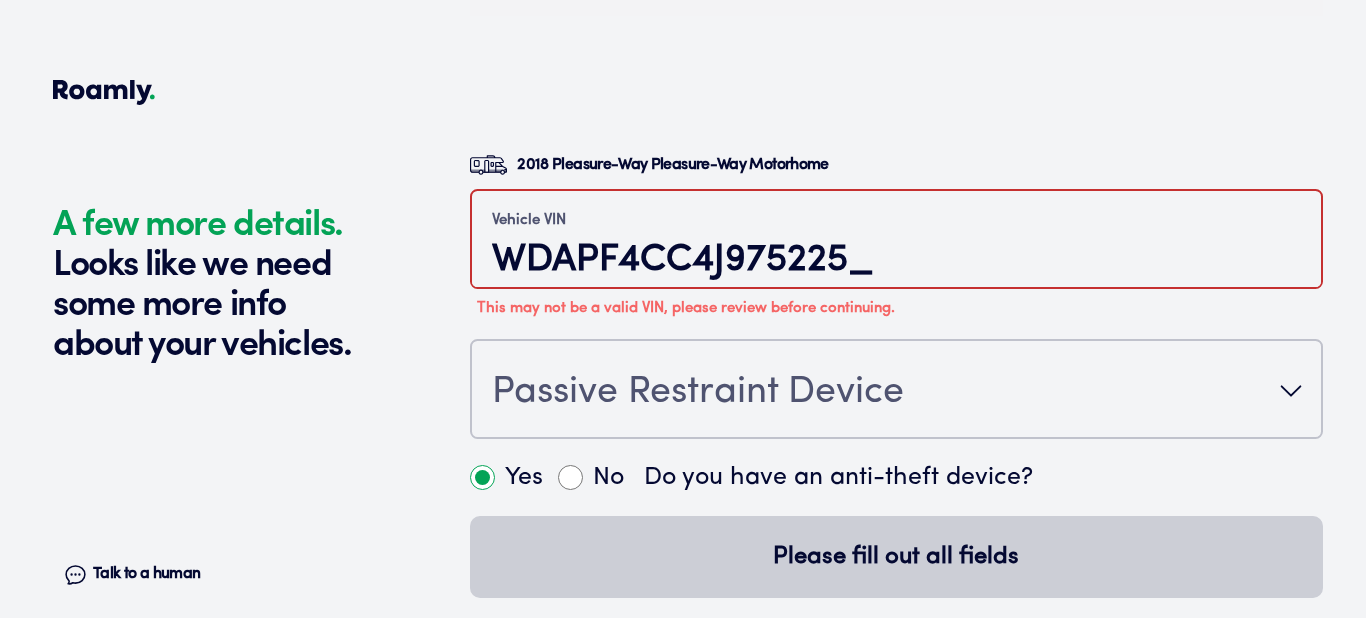 type on "[US_VEHICLE_IDENTIFICATION_NUMBER]" 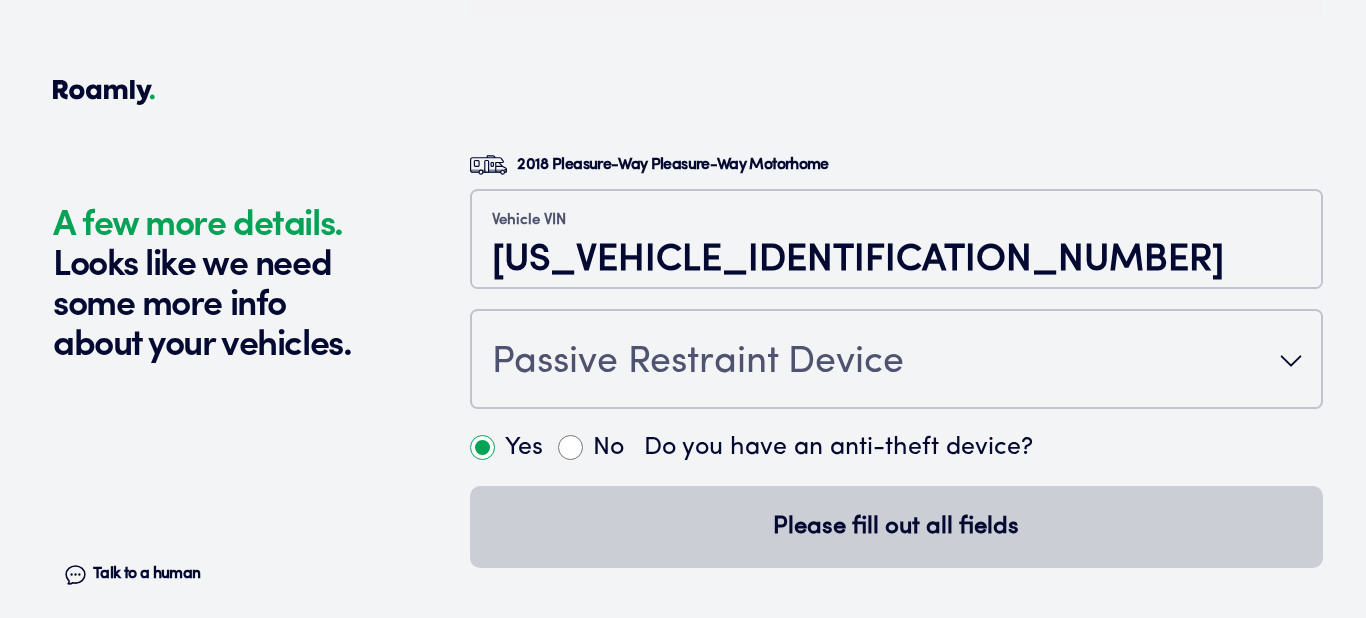 click on "Passive Restraint Device" at bounding box center (896, 361) 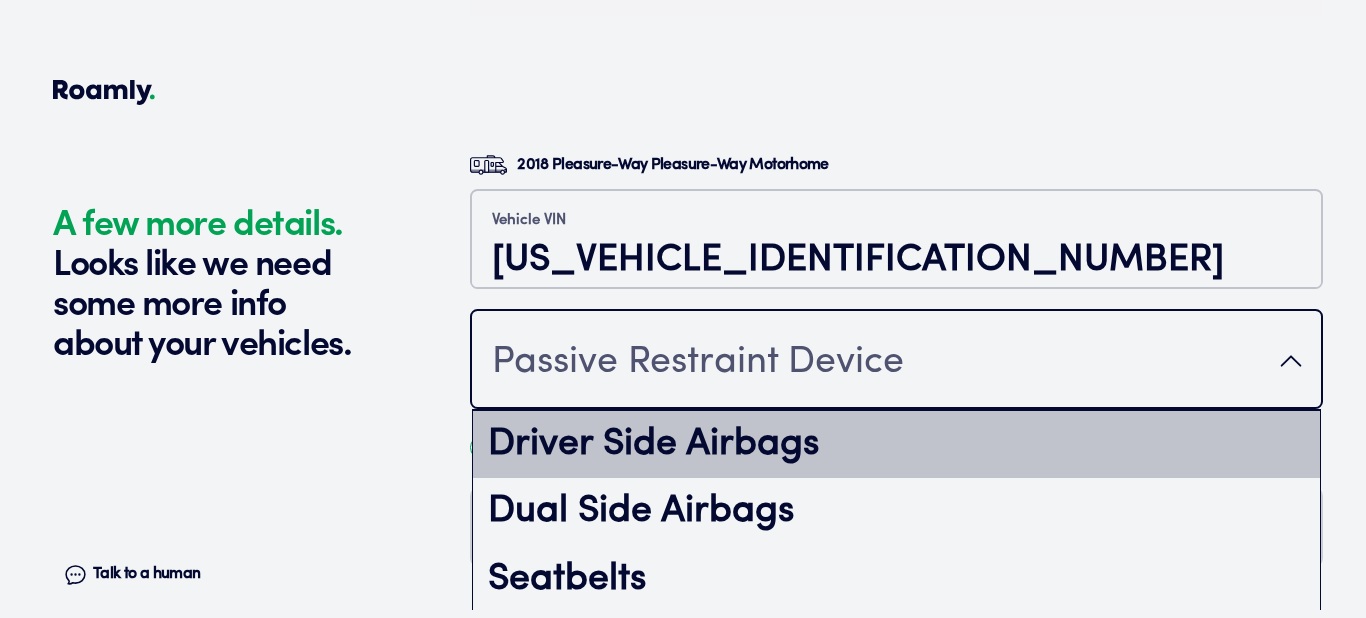 click on "Driver Side Airbags" at bounding box center [896, 445] 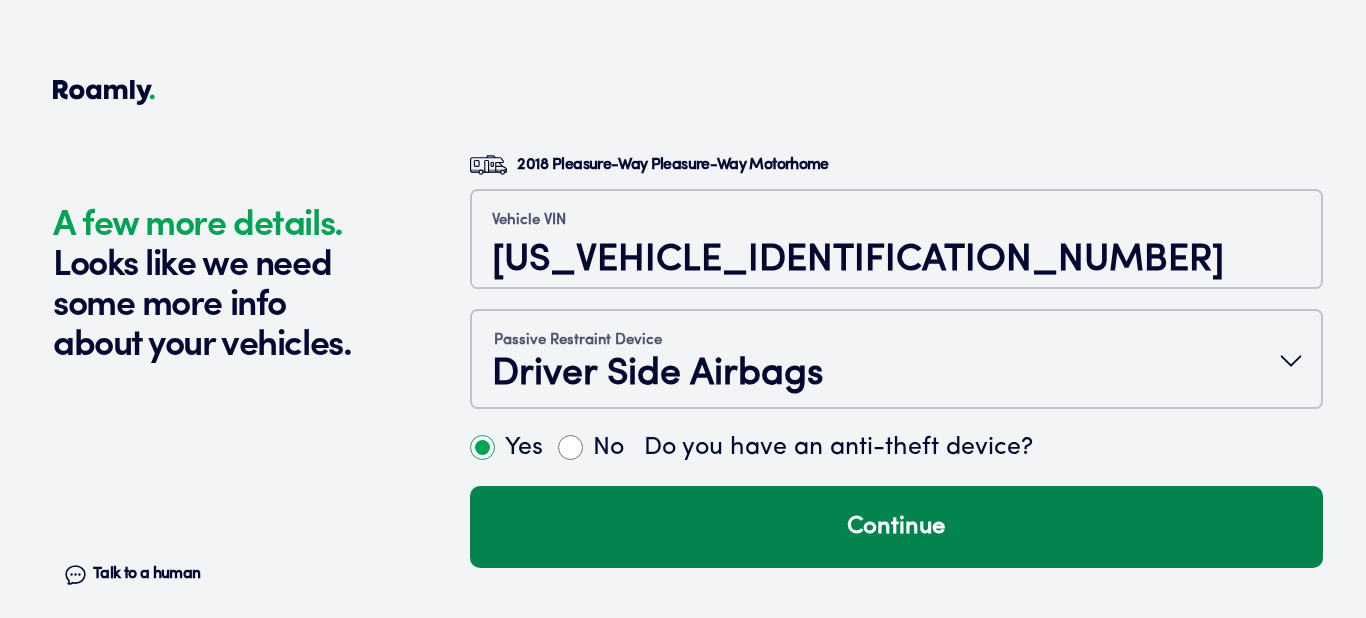 click on "Continue" at bounding box center (896, 527) 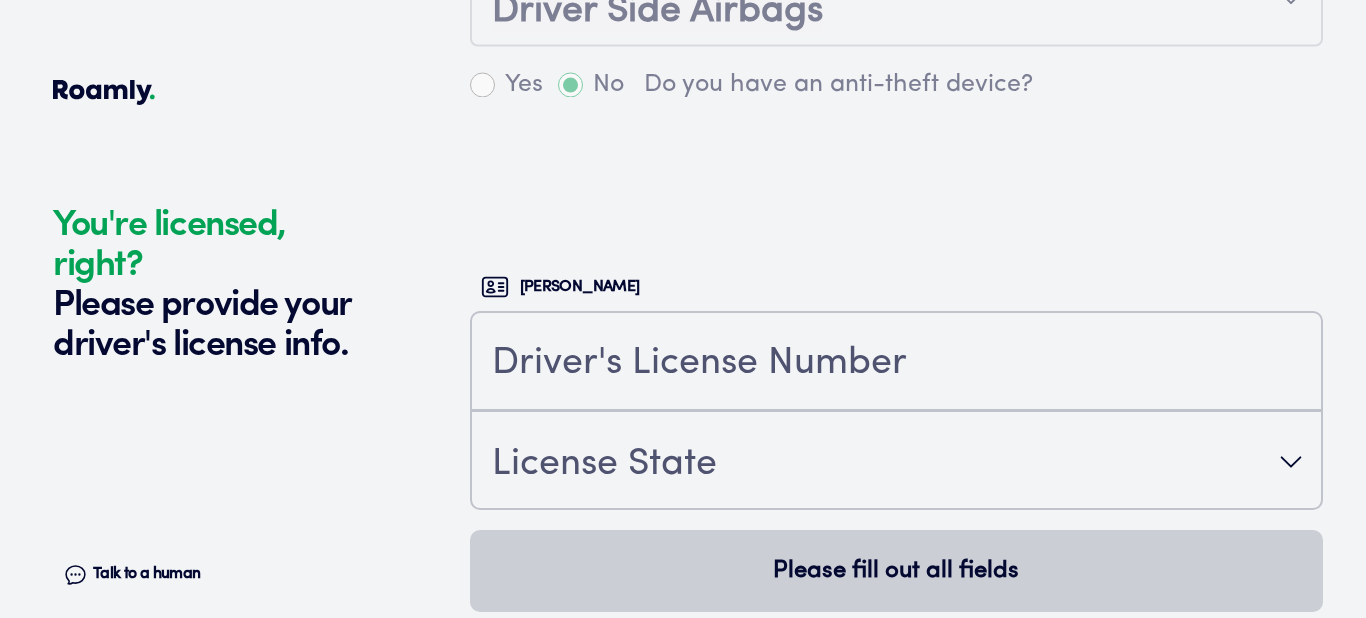 scroll, scrollTop: 4673, scrollLeft: 0, axis: vertical 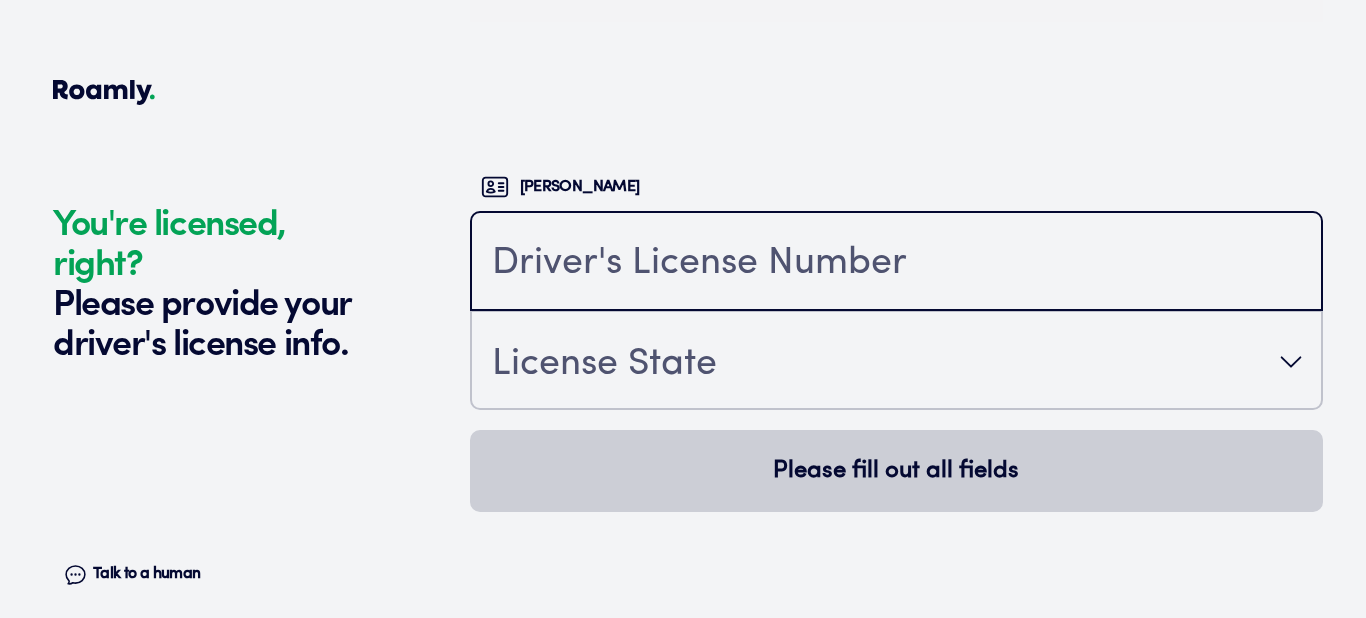 click at bounding box center (896, 263) 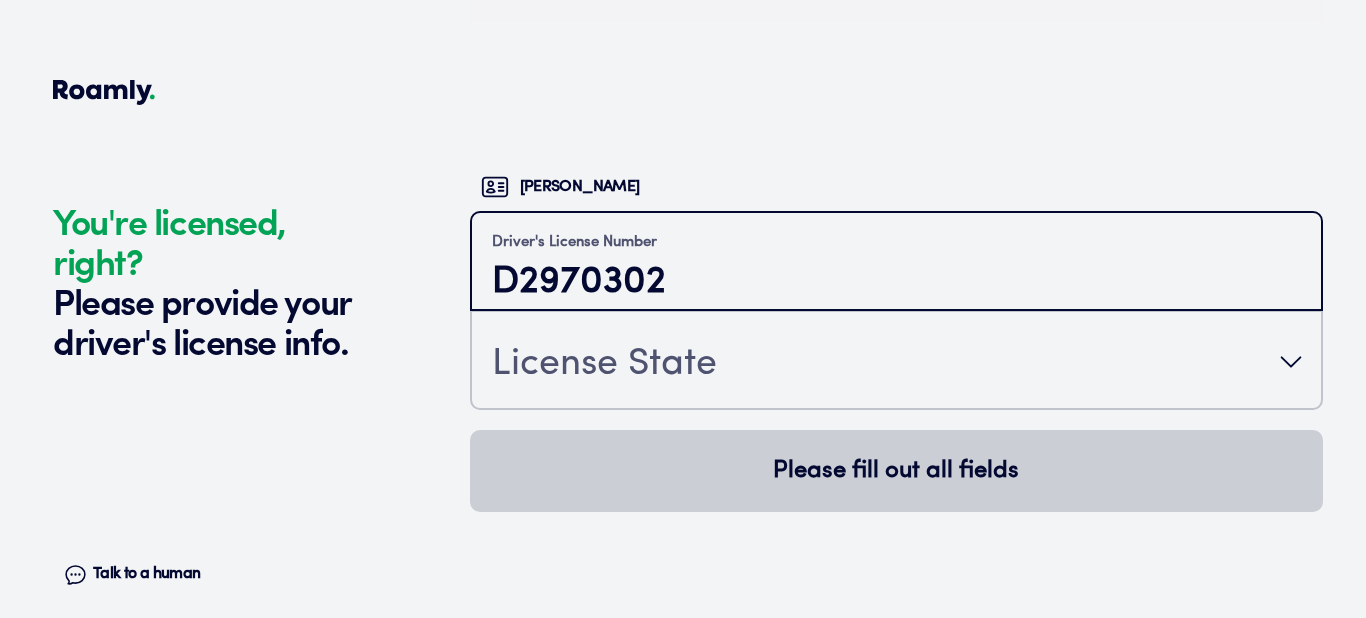 type on "D2970302" 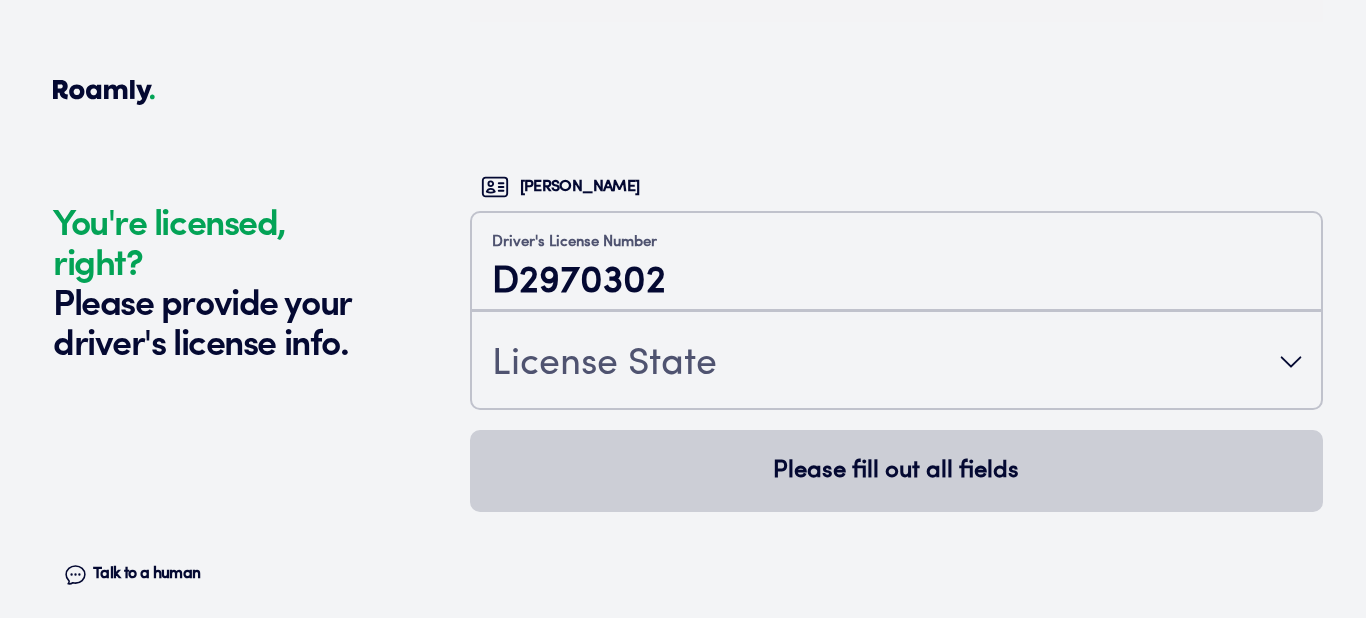 click on "License State" at bounding box center (896, 362) 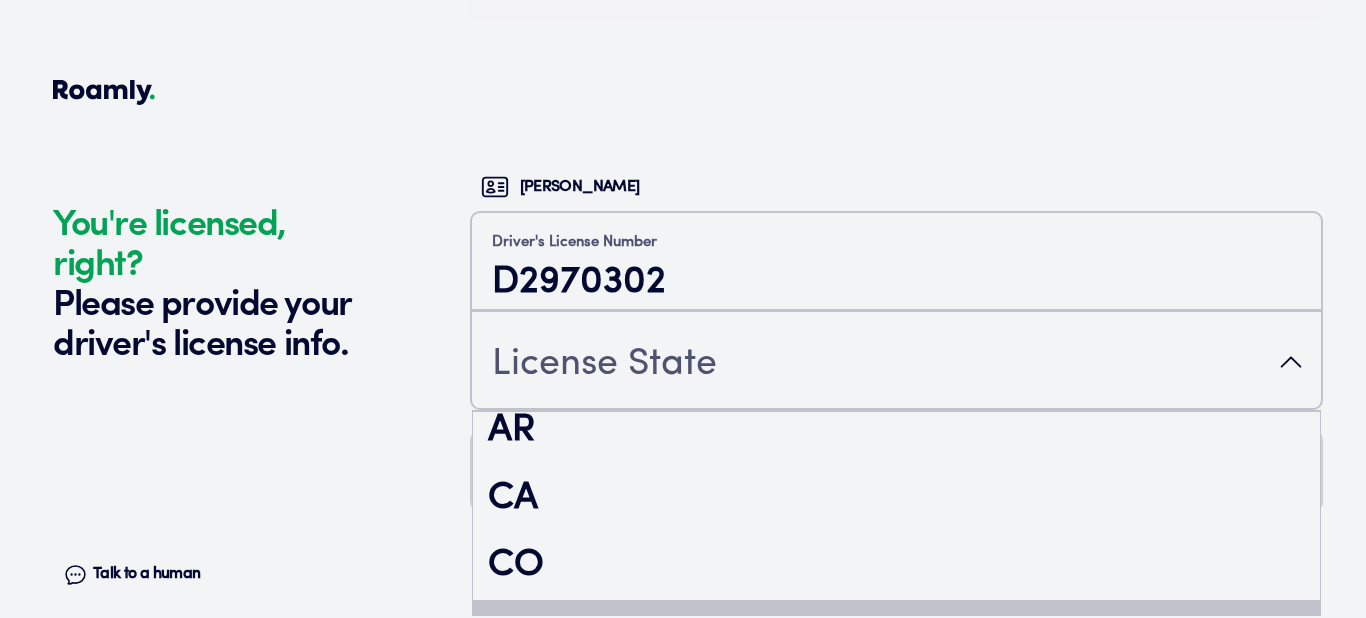 scroll, scrollTop: 265, scrollLeft: 0, axis: vertical 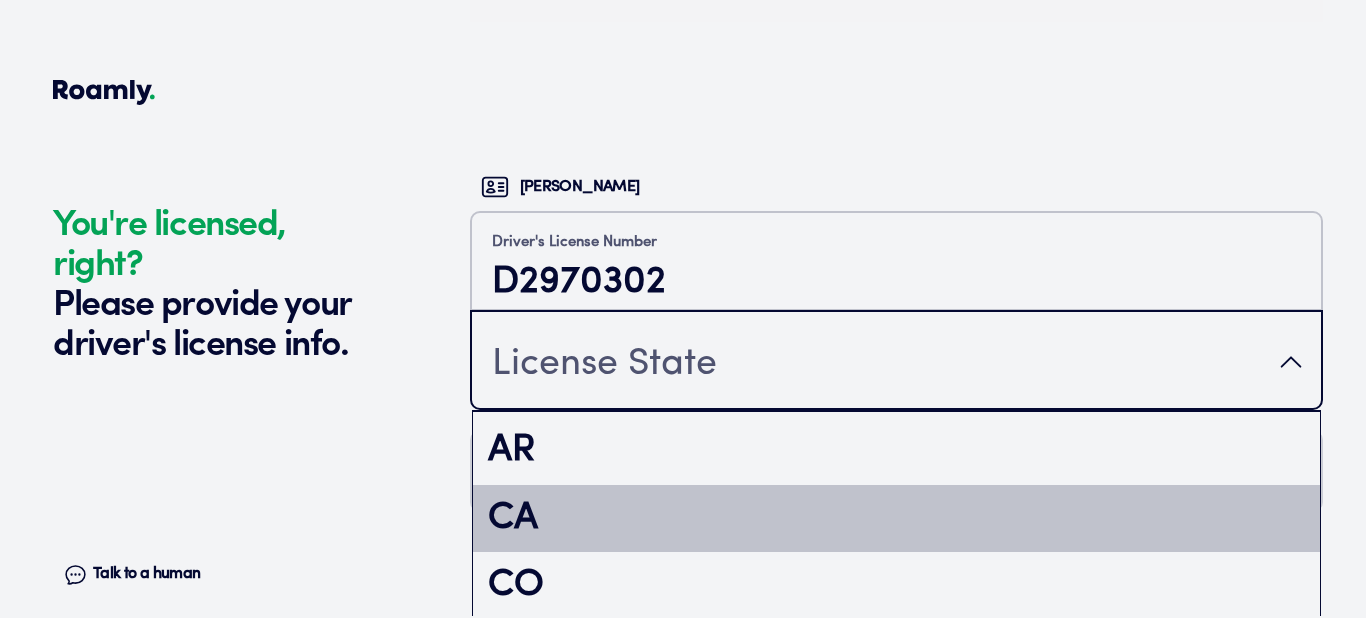 click on "CA" at bounding box center (896, 519) 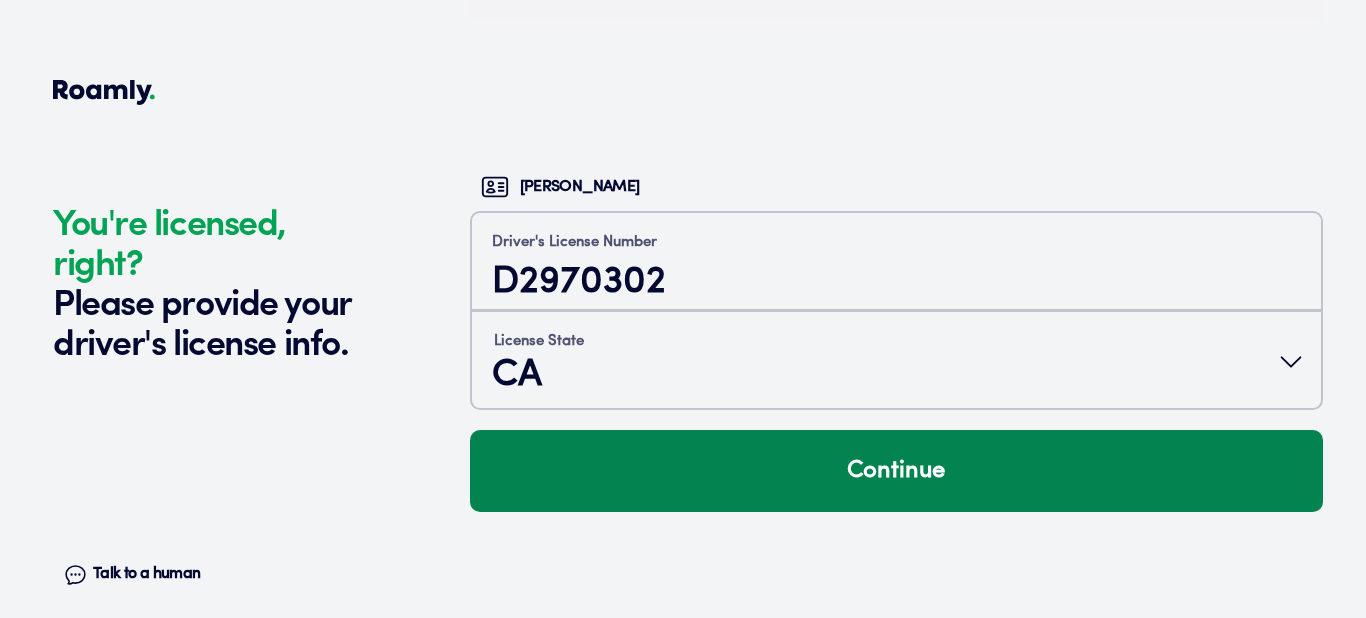 click on "Continue" at bounding box center (896, 471) 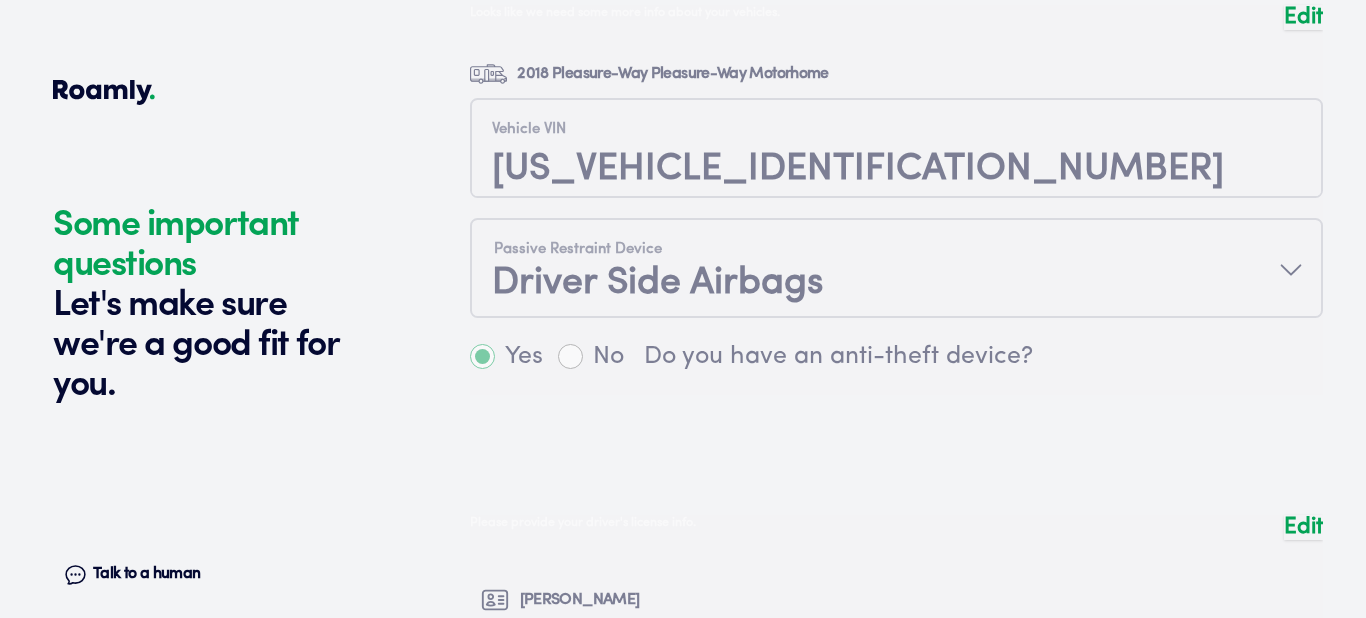 scroll, scrollTop: 4284, scrollLeft: 0, axis: vertical 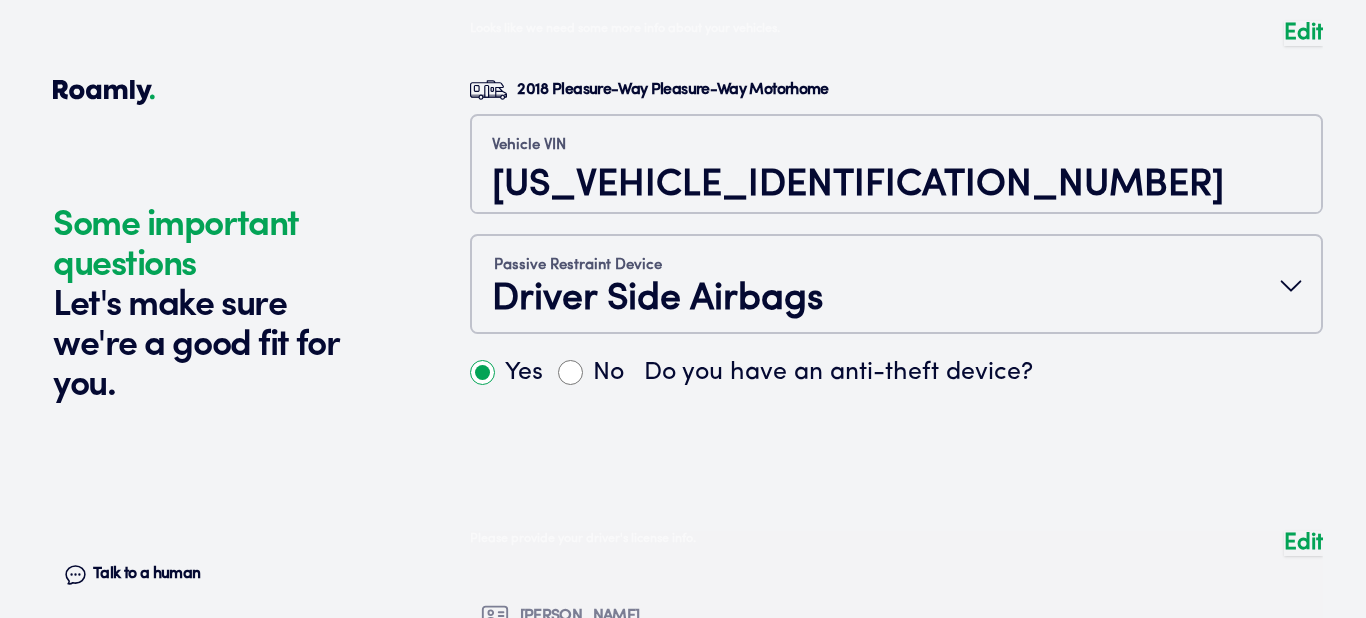 click at bounding box center (896, 216) 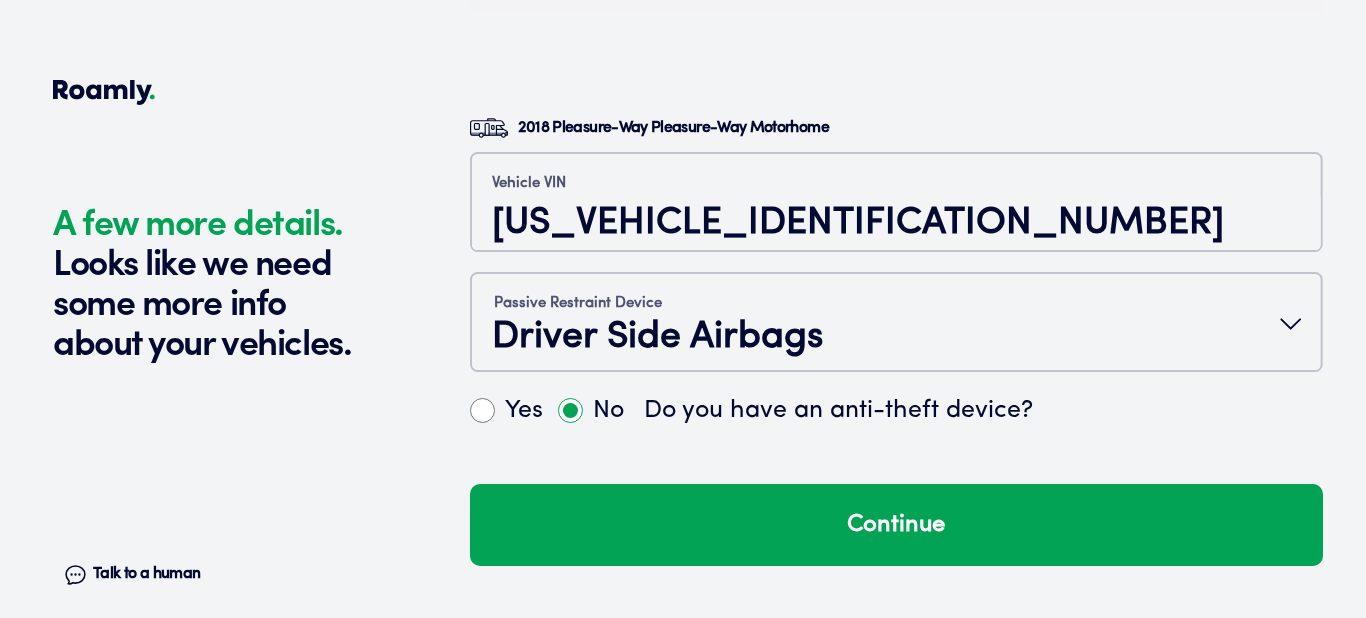 scroll, scrollTop: 4163, scrollLeft: 0, axis: vertical 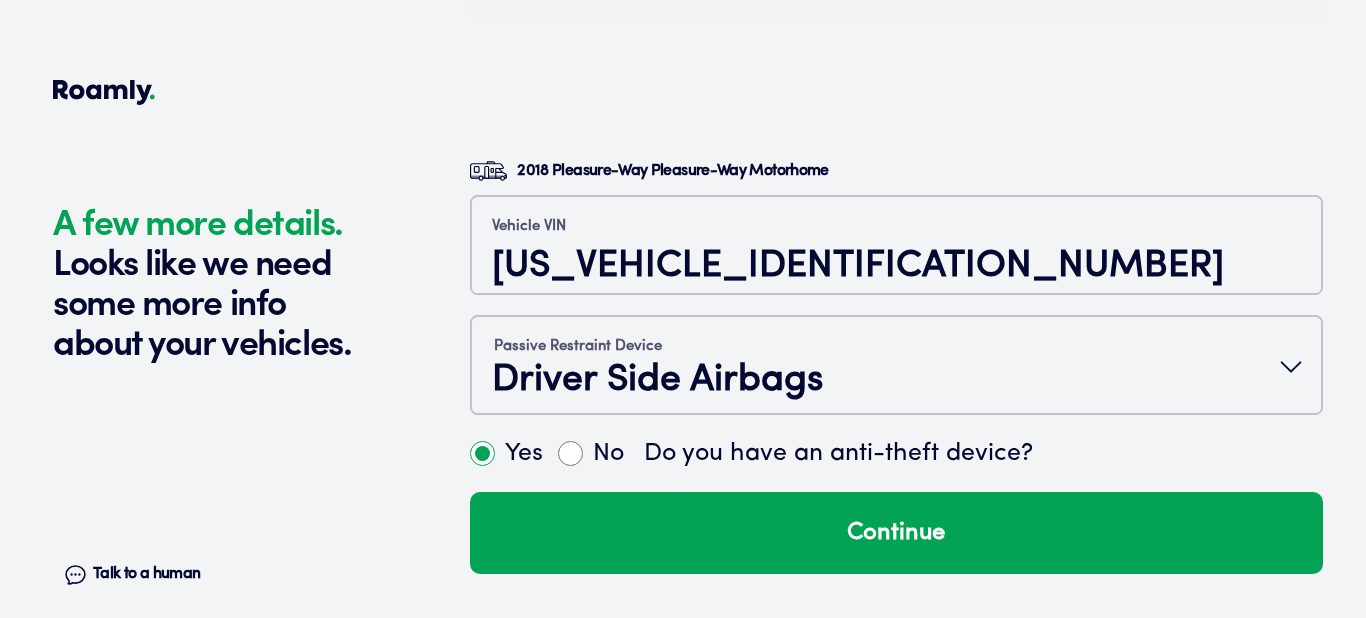 click on "Passive Restraint Device Driver Side Airbags" at bounding box center (896, 367) 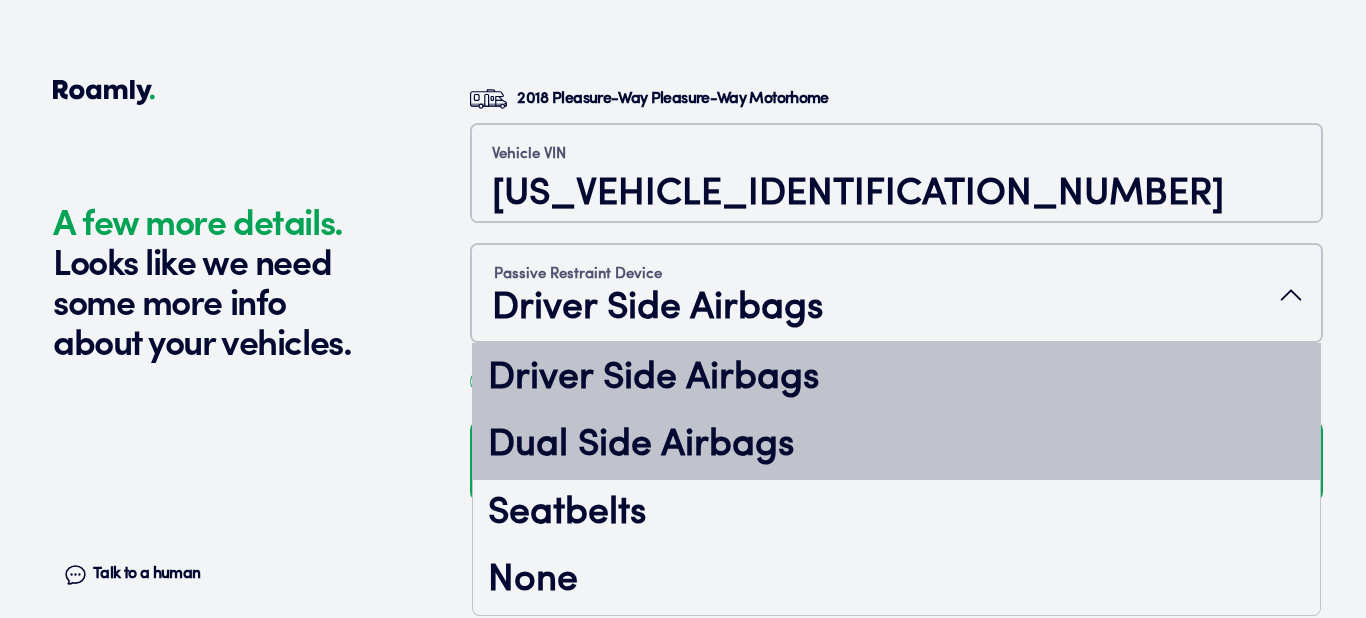scroll, scrollTop: 74, scrollLeft: 0, axis: vertical 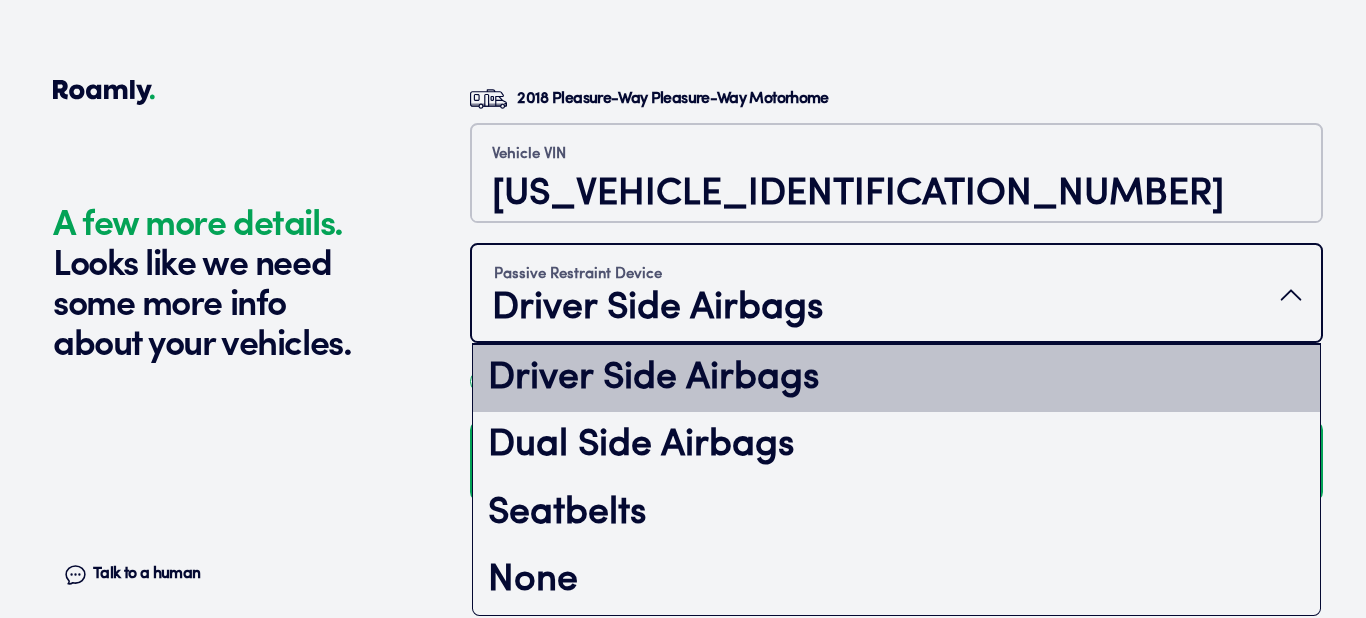 click on "Driver Side Airbags" at bounding box center [896, 379] 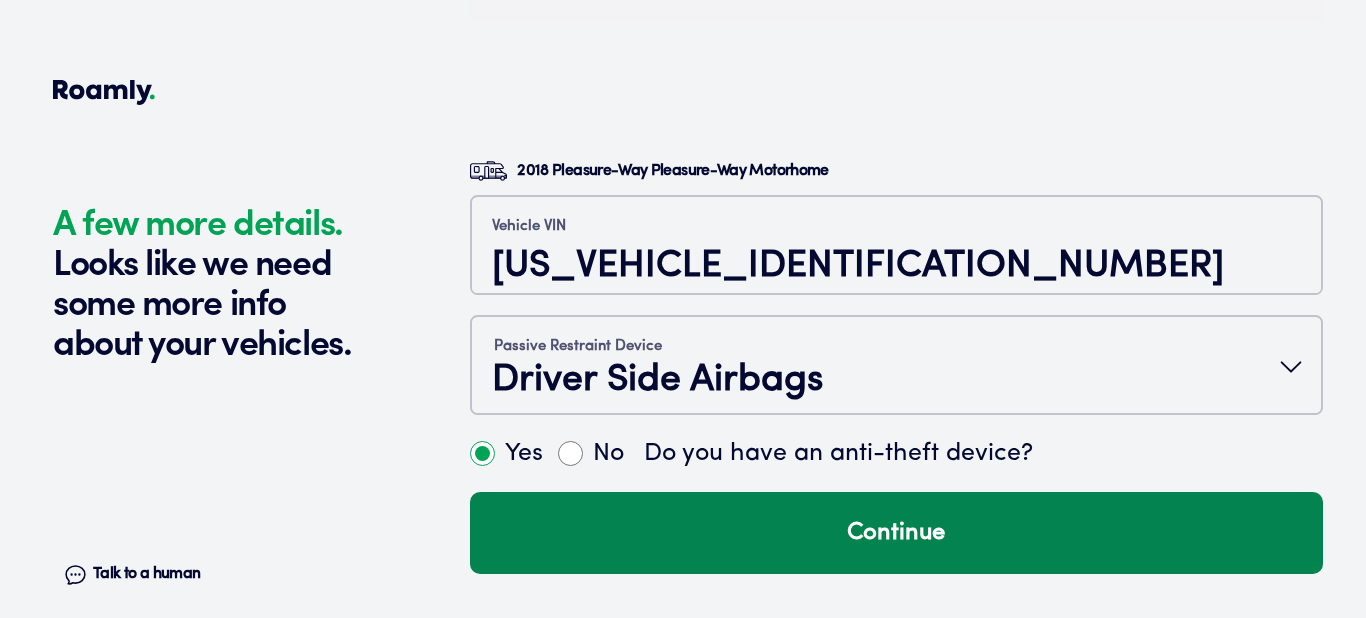 click on "Continue" at bounding box center (896, 533) 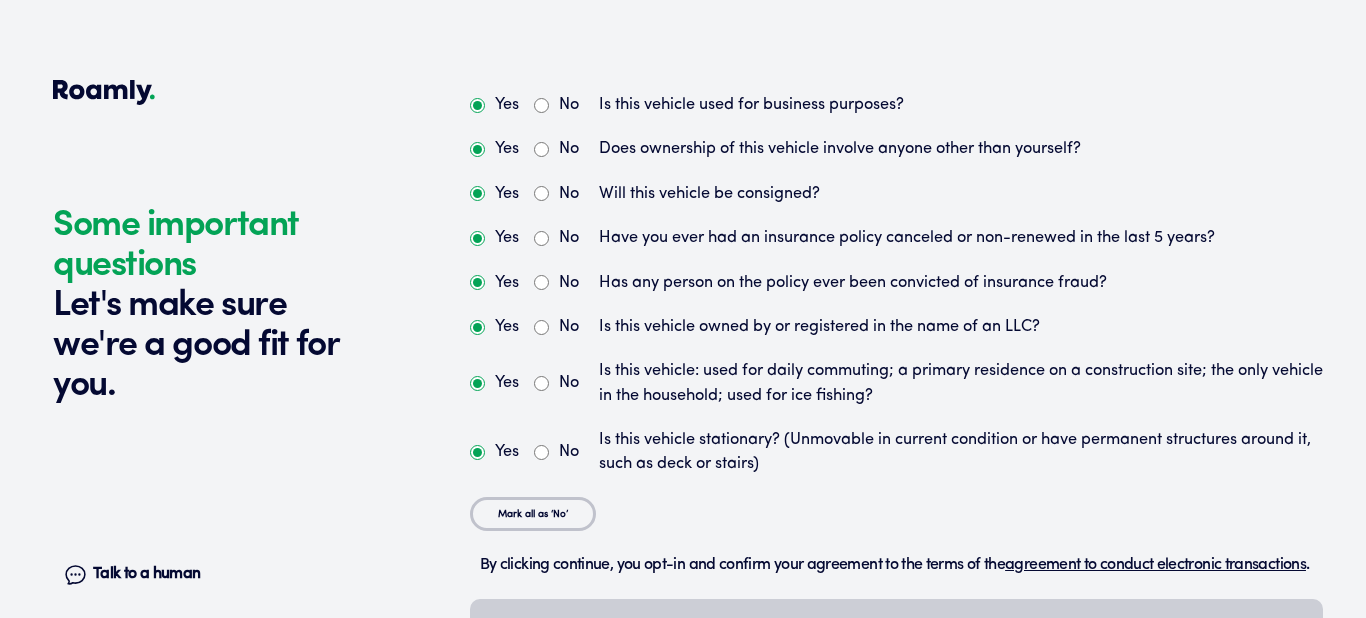 scroll, scrollTop: 5186, scrollLeft: 0, axis: vertical 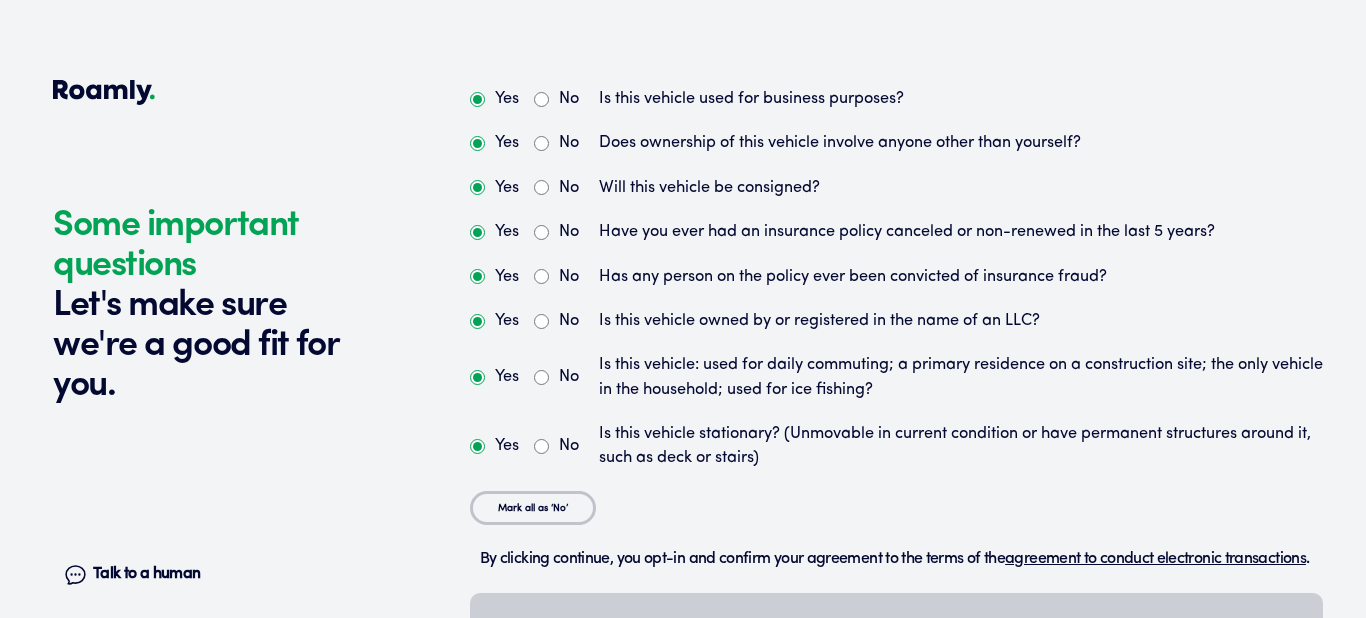 click on "No" at bounding box center [541, 99] 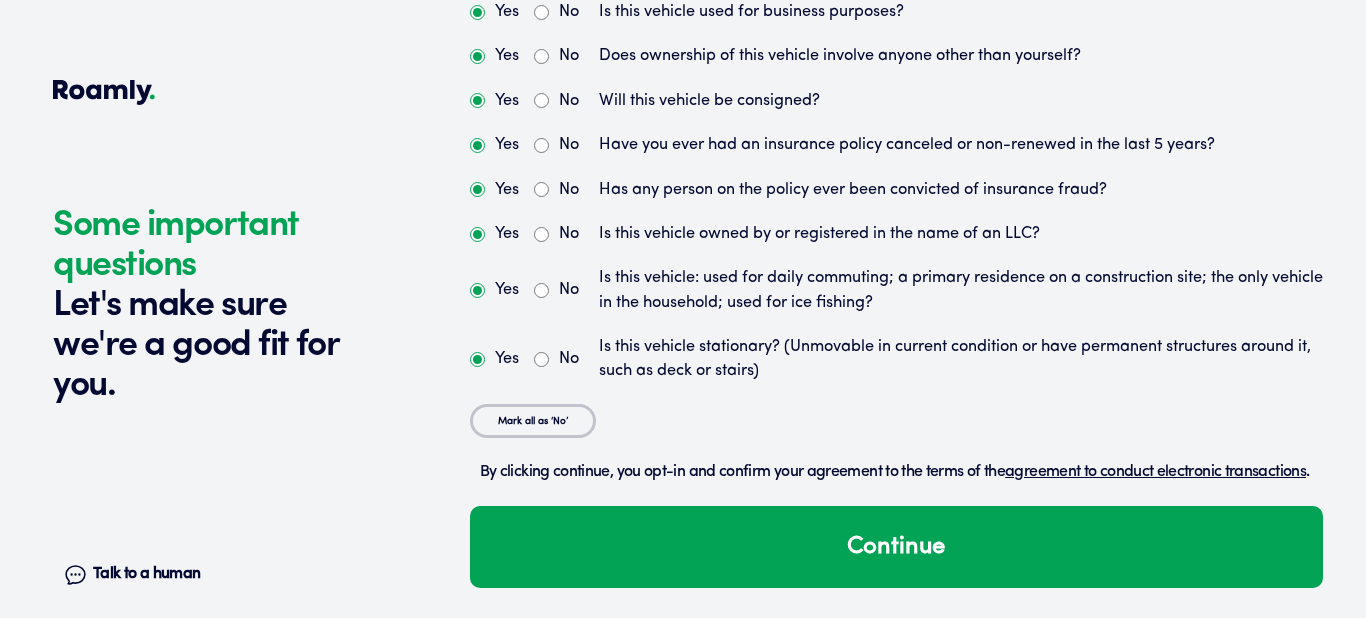 scroll, scrollTop: 5295, scrollLeft: 0, axis: vertical 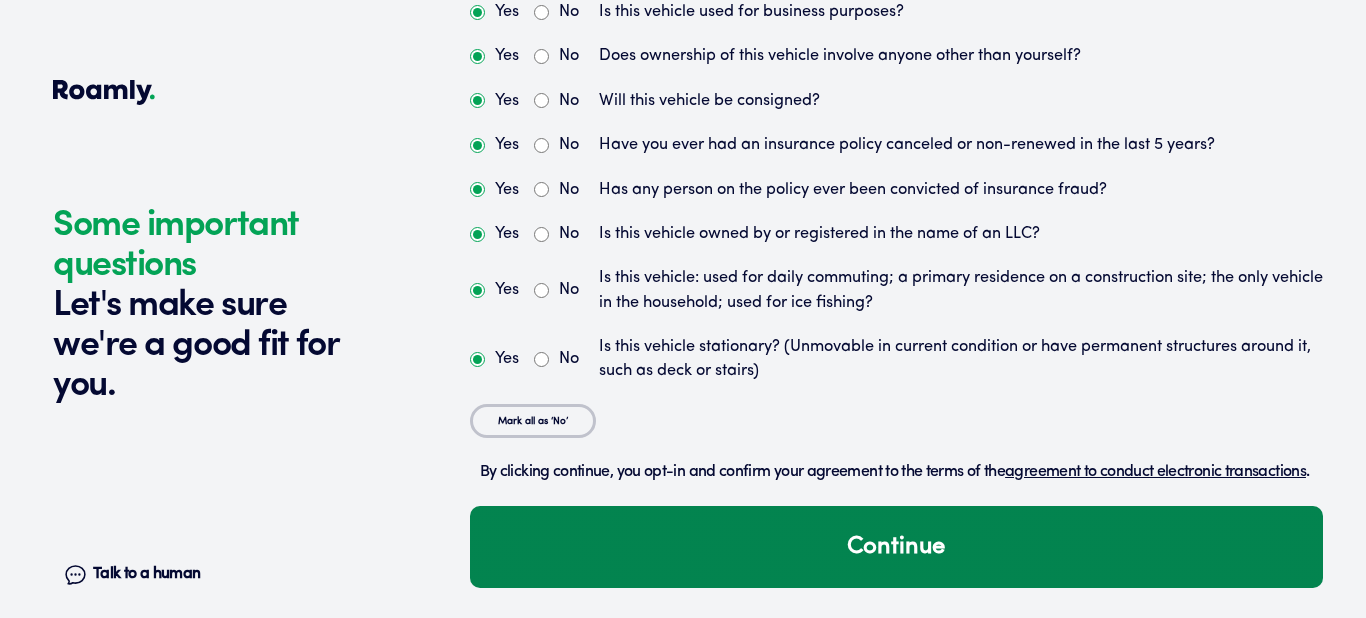 click on "Continue" at bounding box center (896, 547) 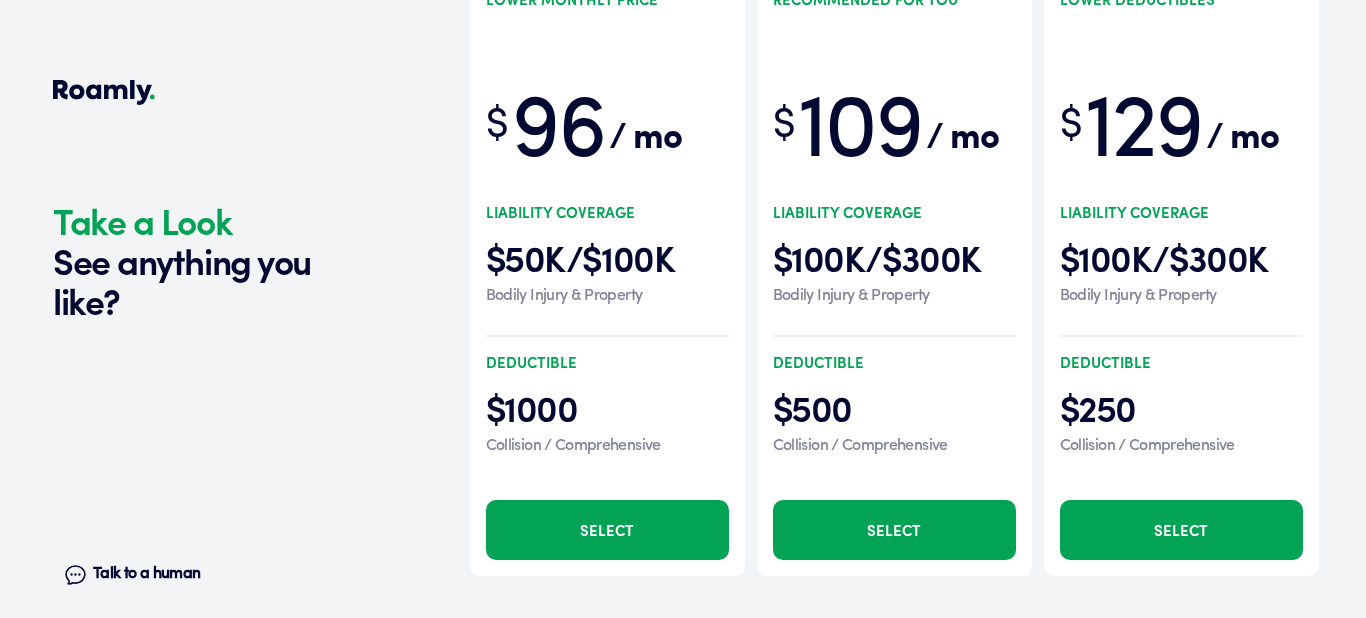 scroll, scrollTop: 6056, scrollLeft: 0, axis: vertical 